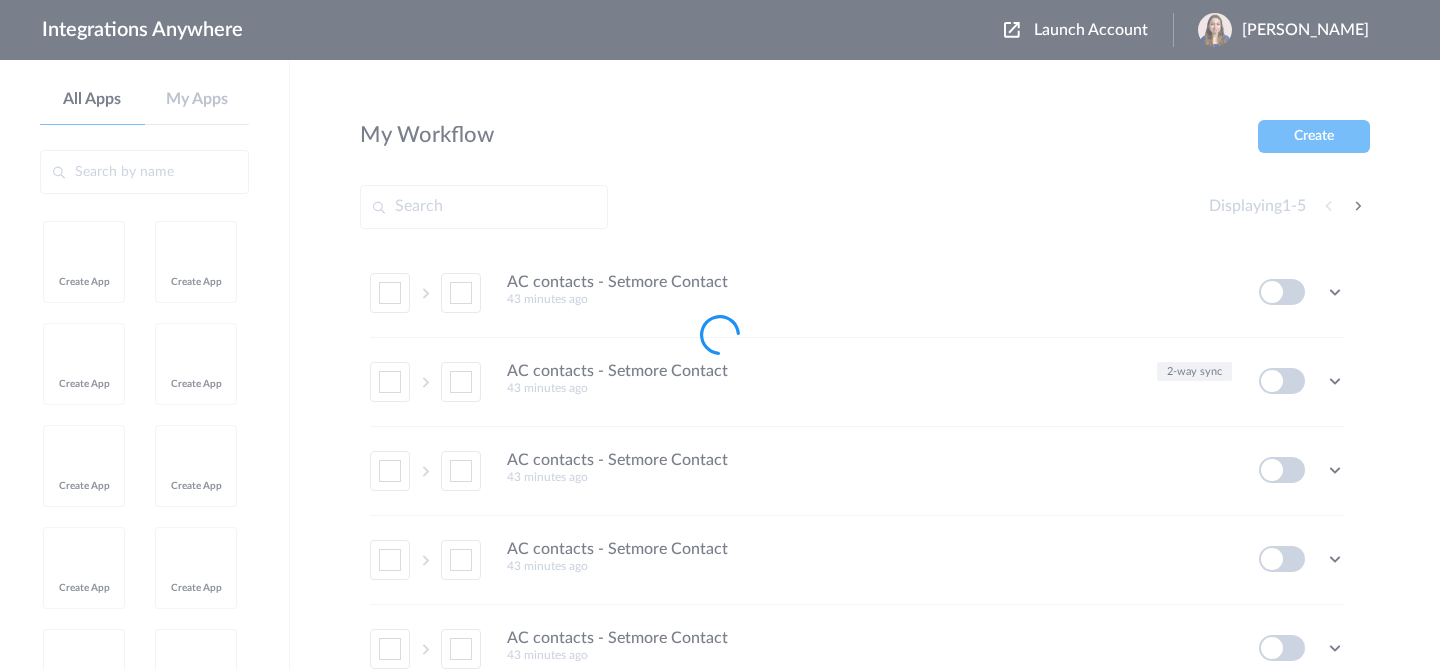 scroll, scrollTop: 0, scrollLeft: 0, axis: both 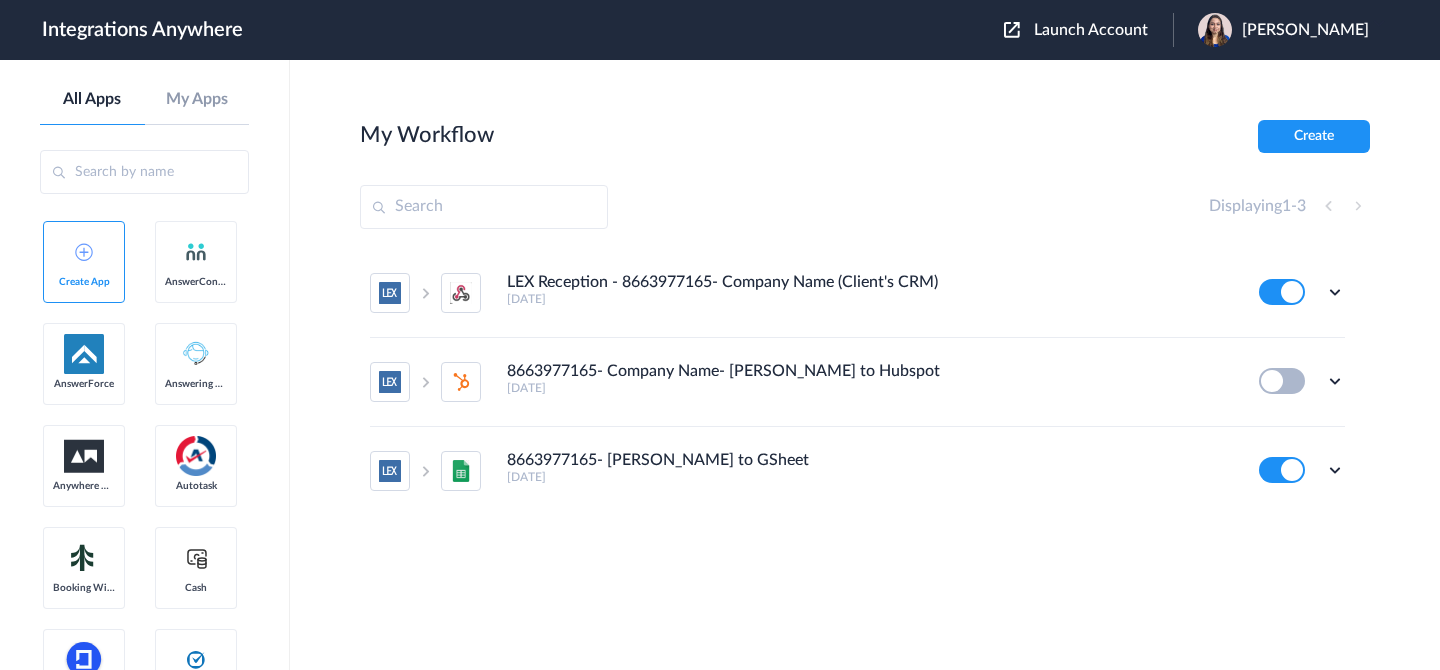 click on "Launch Account" at bounding box center (1091, 30) 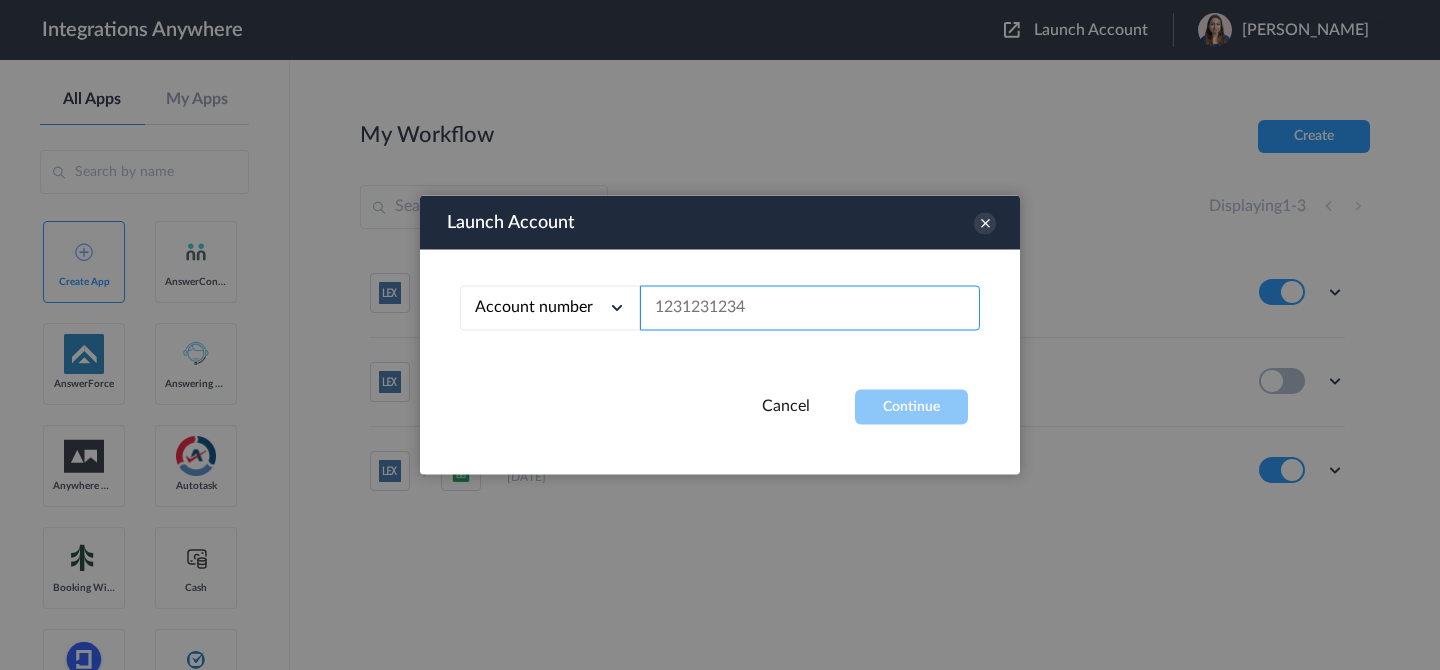 click at bounding box center (810, 308) 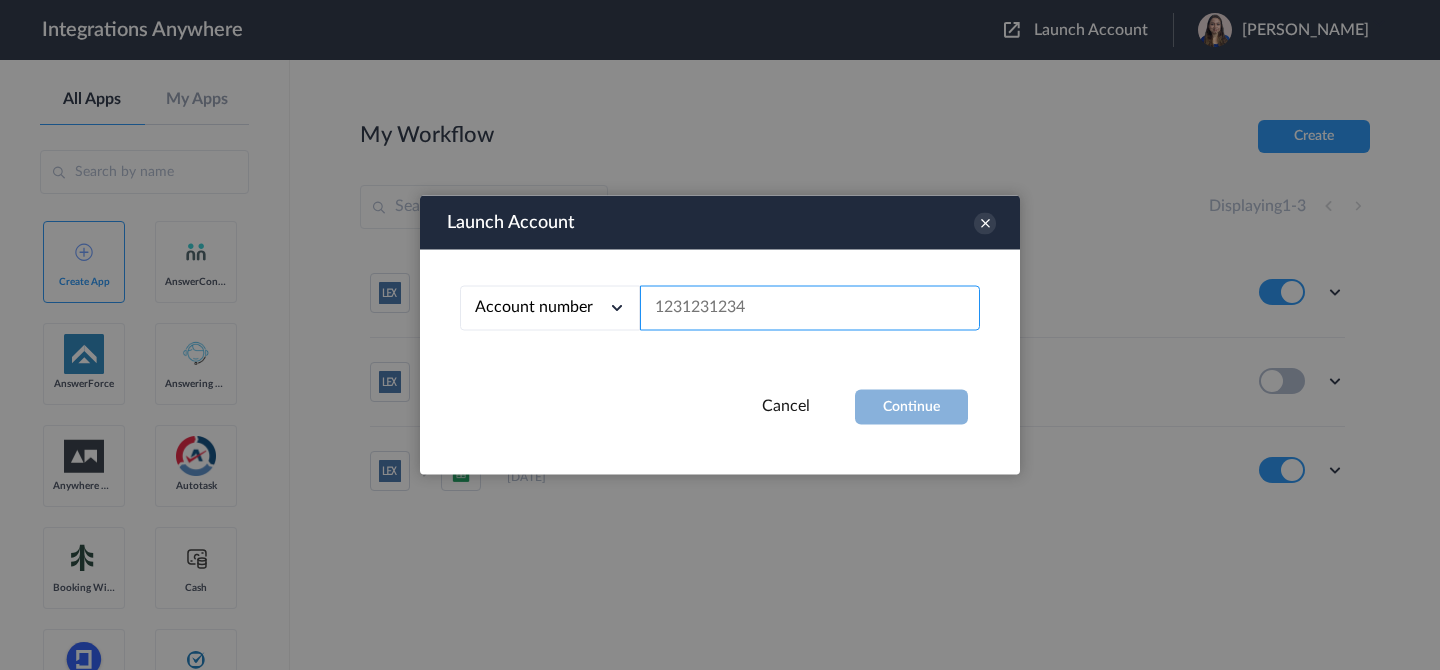 paste on "9802851803" 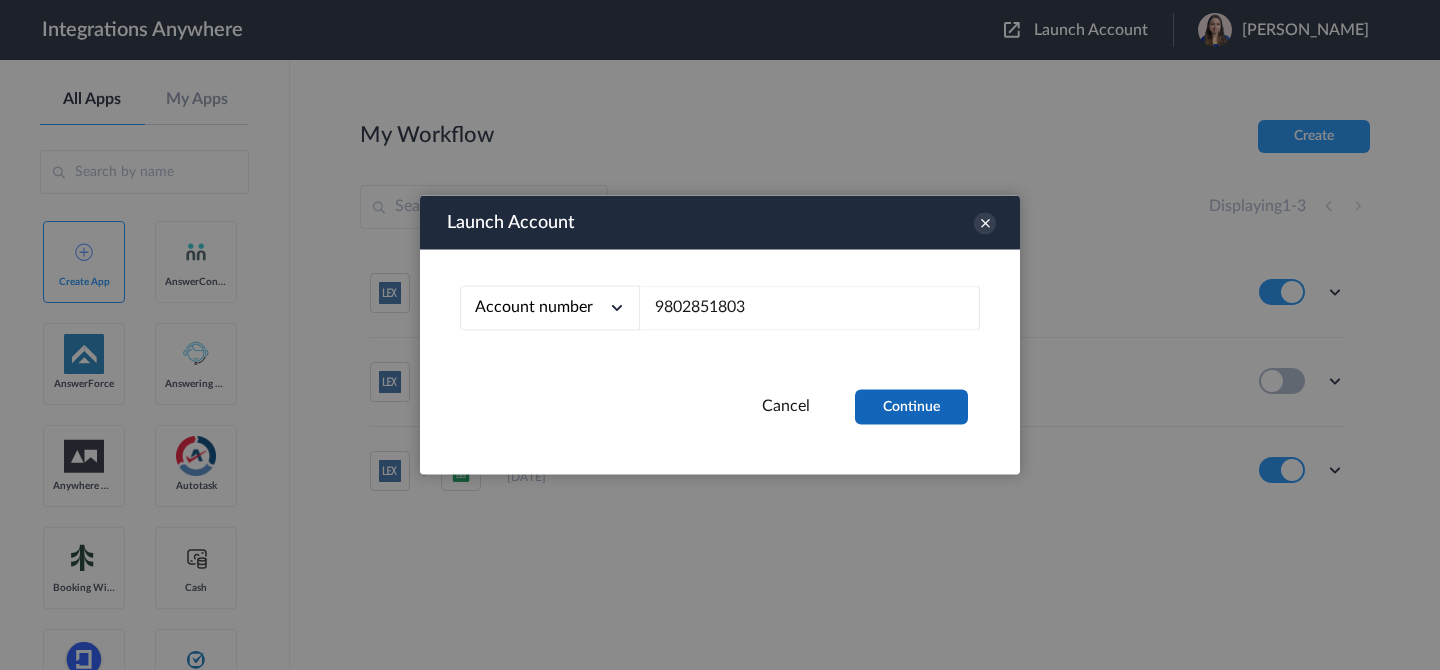 click on "Continue" at bounding box center (911, 407) 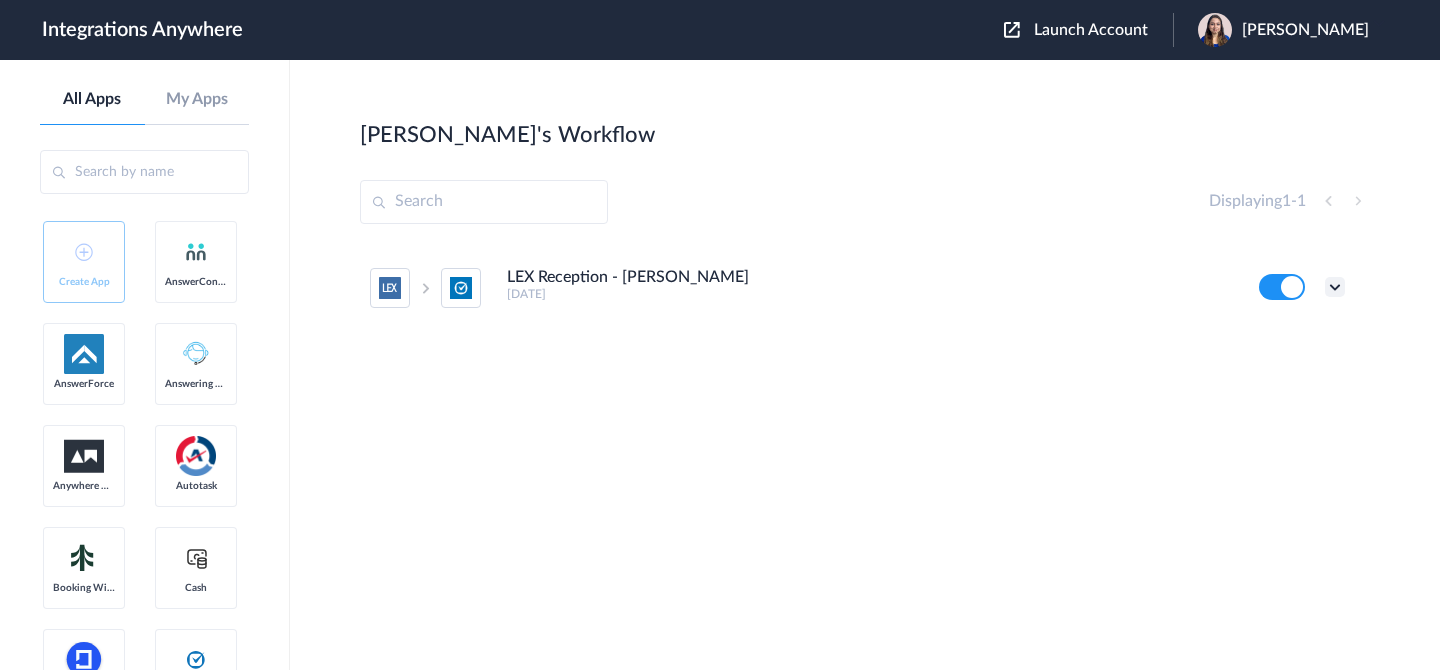 click at bounding box center (1335, 287) 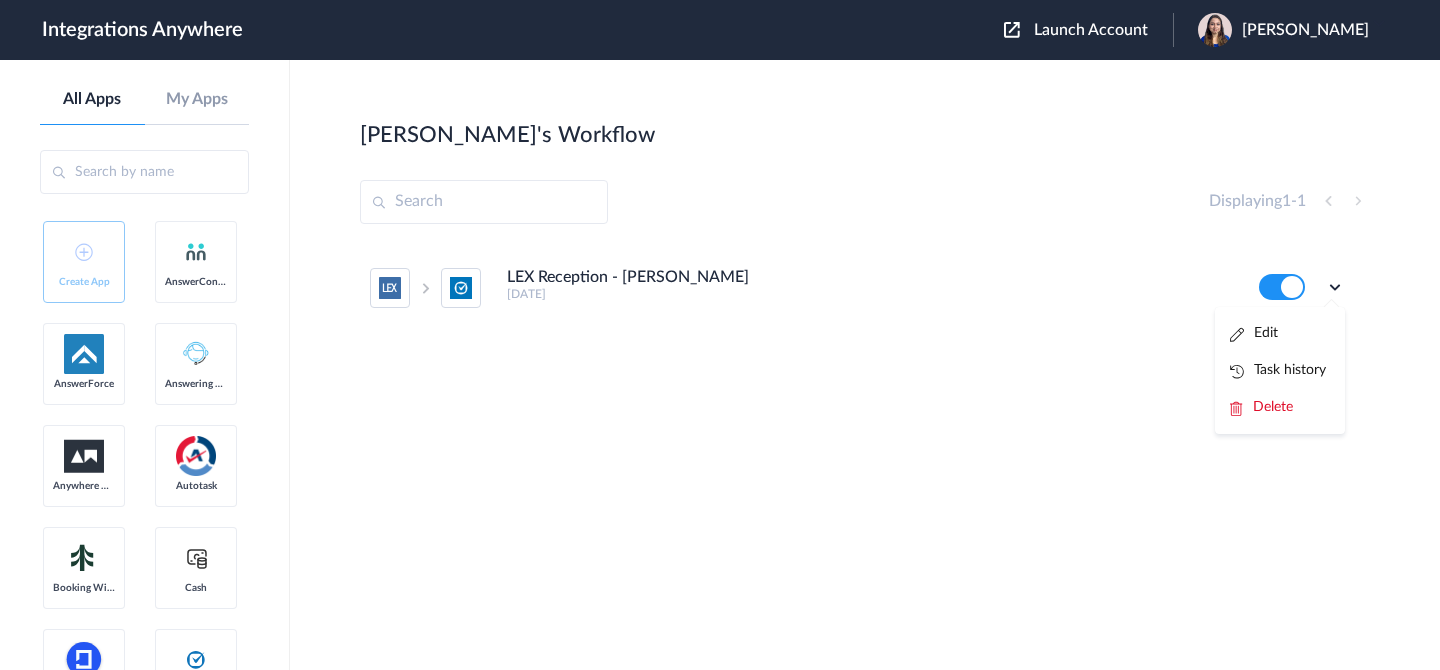 click on "Task history" at bounding box center [1278, 370] 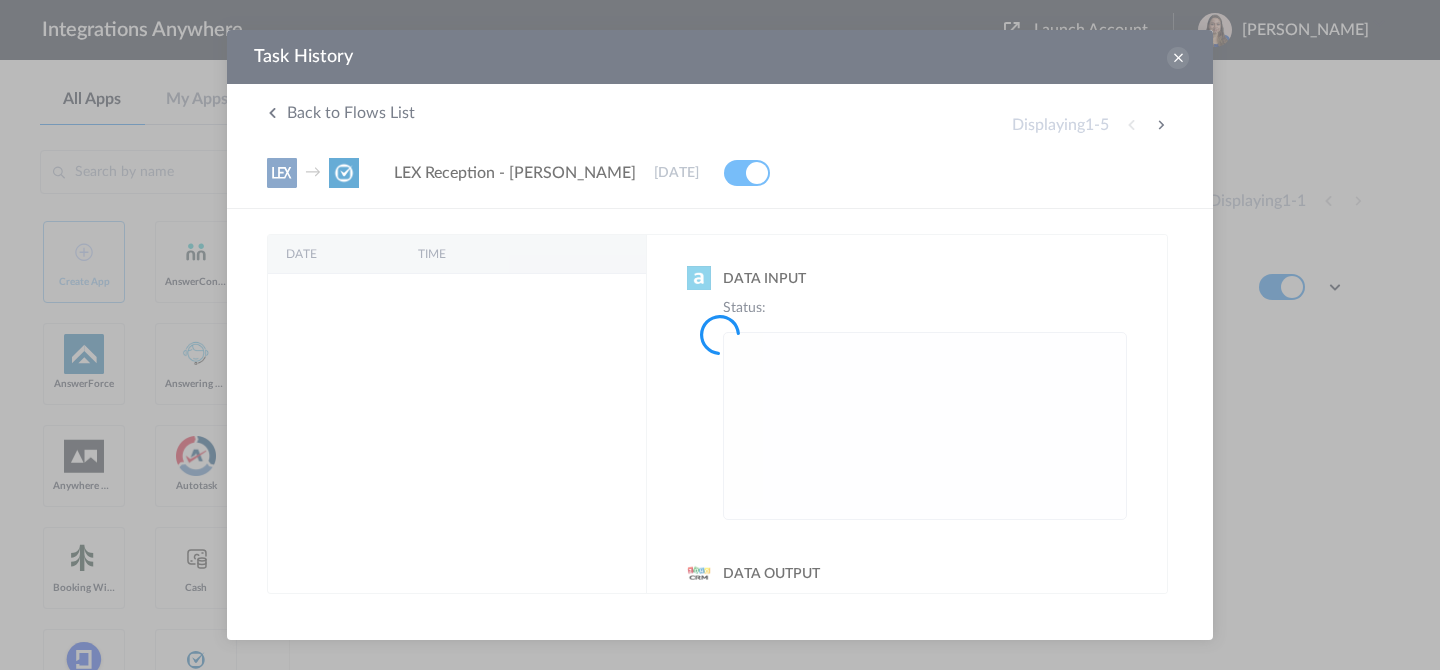 scroll, scrollTop: 0, scrollLeft: 0, axis: both 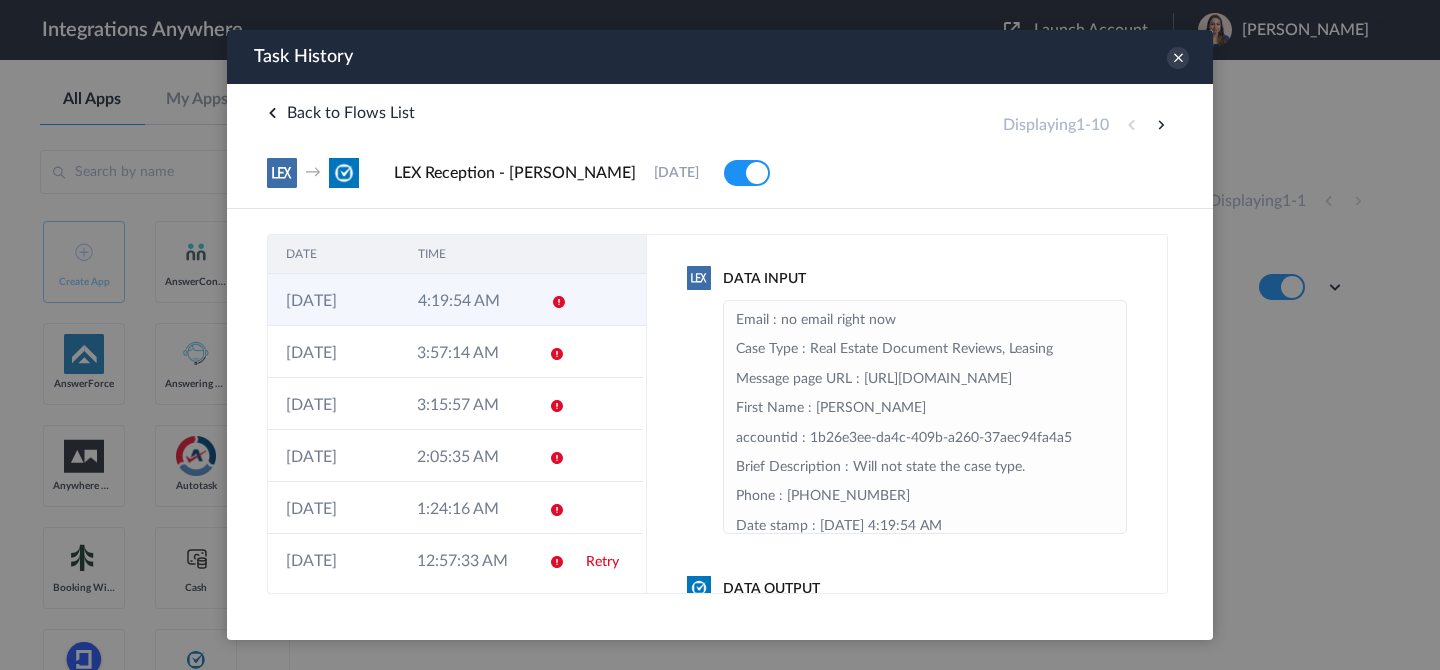 click on "4:19:54 AM" at bounding box center (466, 300) 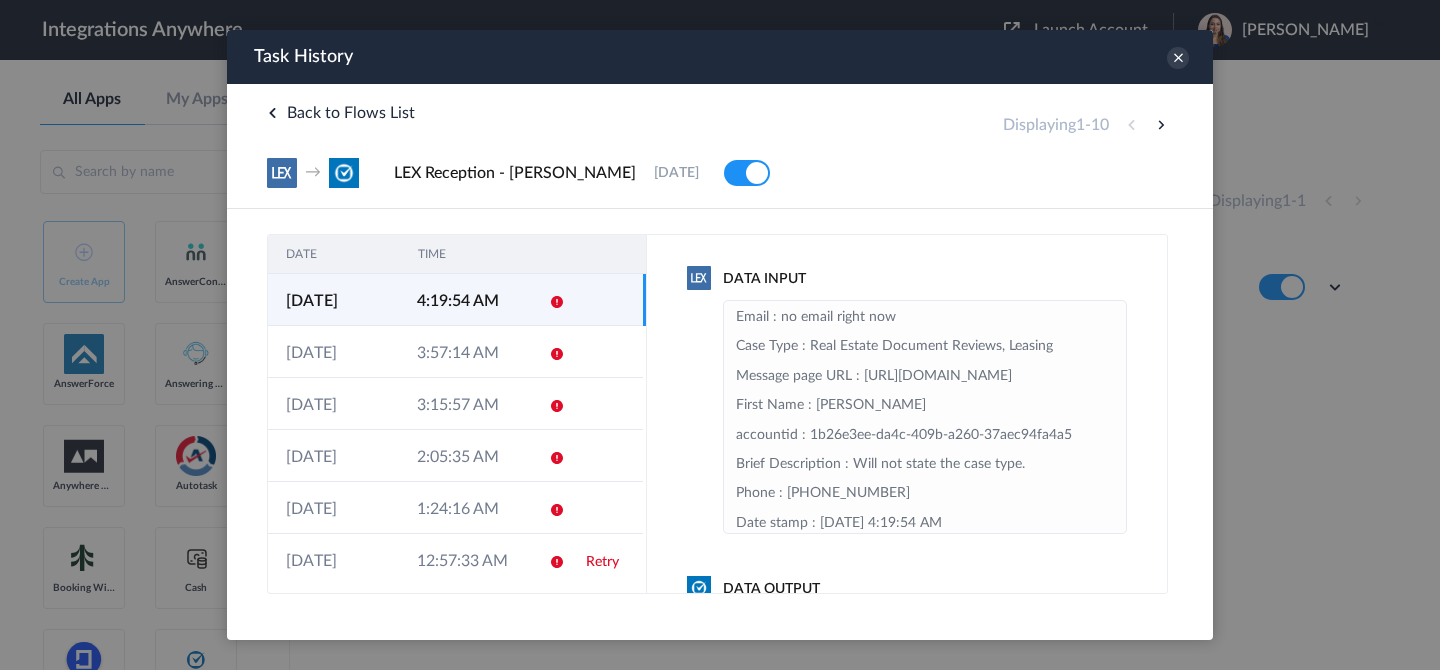 scroll, scrollTop: 4, scrollLeft: 0, axis: vertical 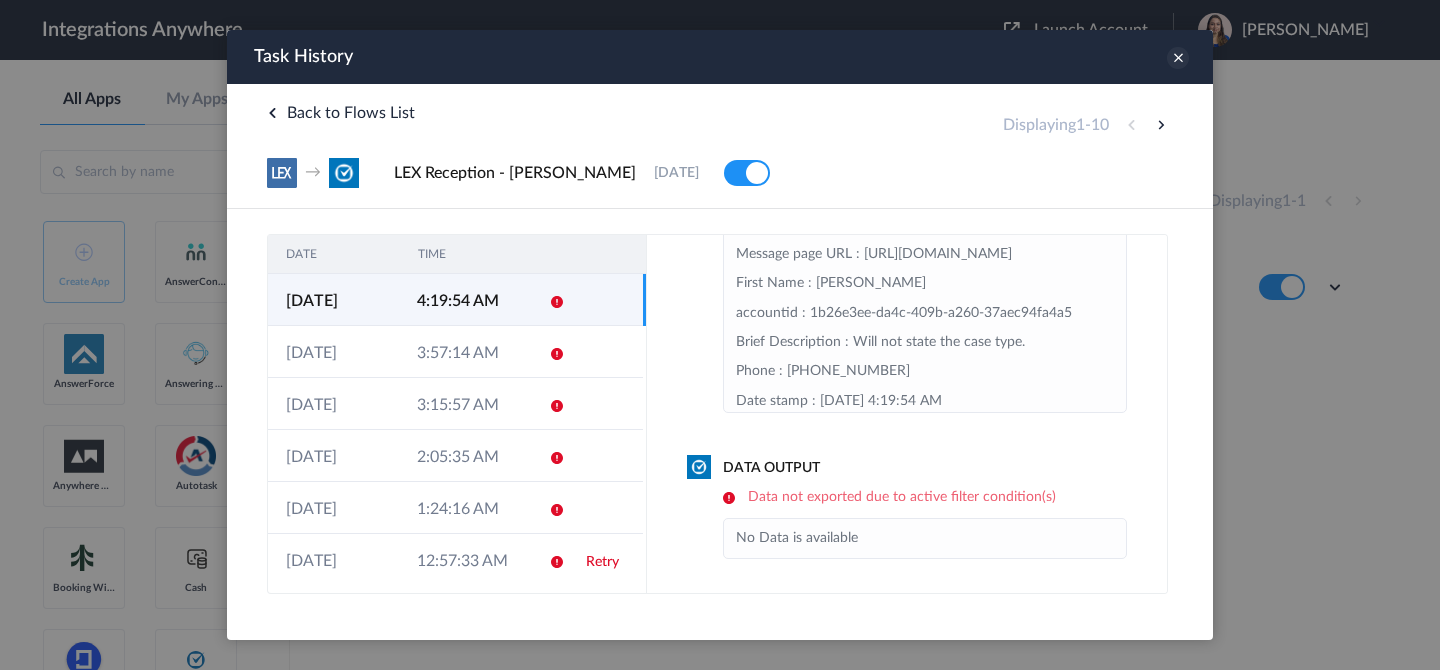click at bounding box center [1178, 58] 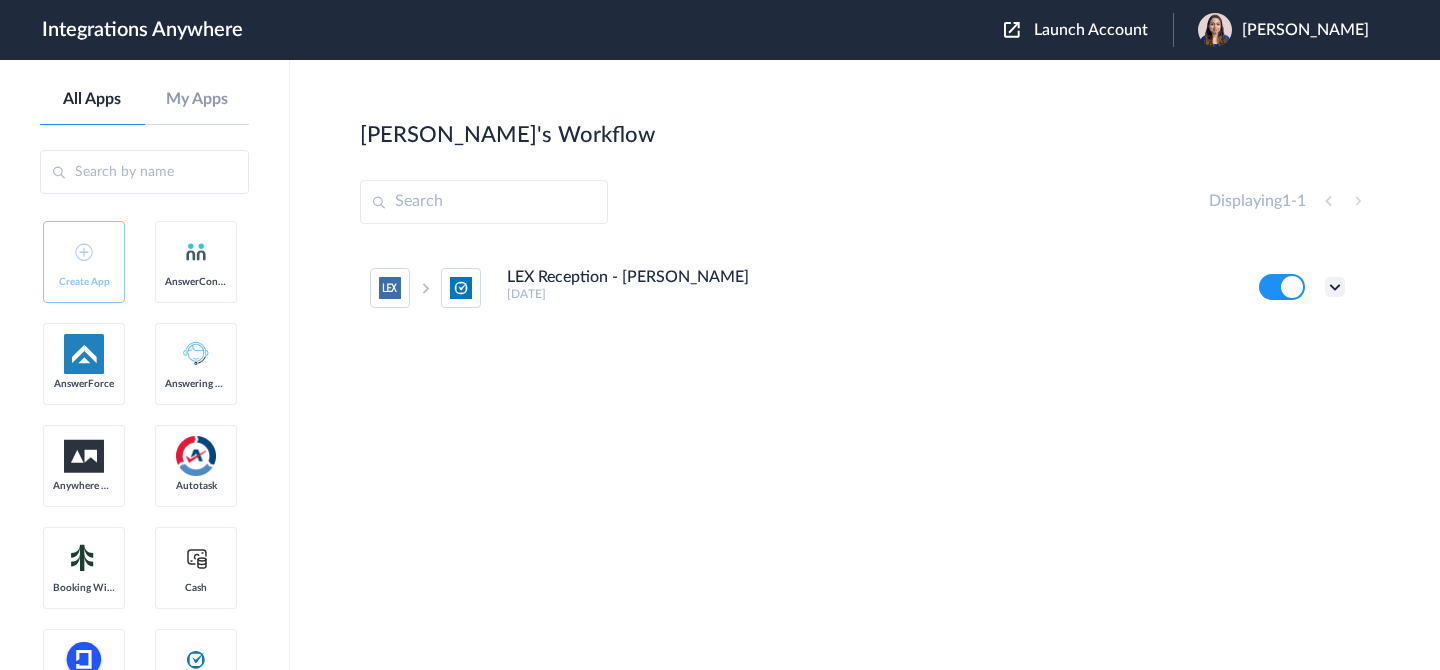 click at bounding box center [1335, 287] 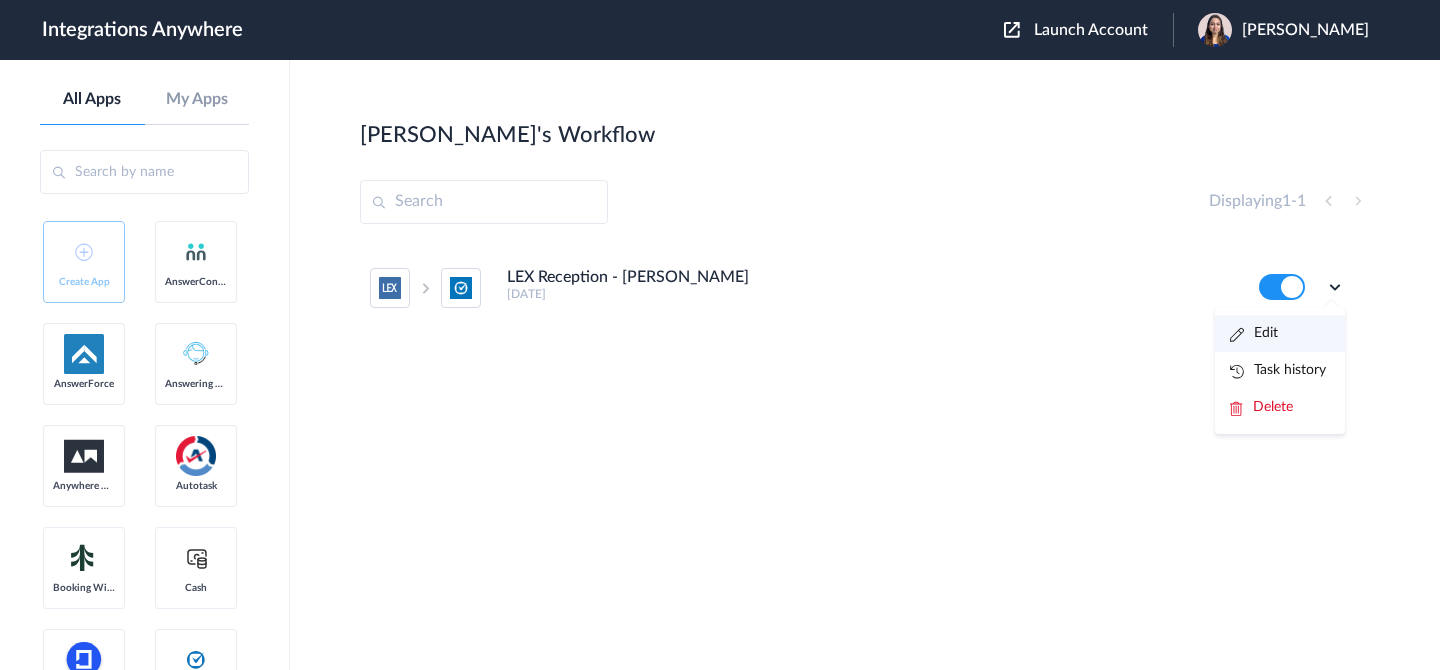 click on "Edit" at bounding box center [1280, 333] 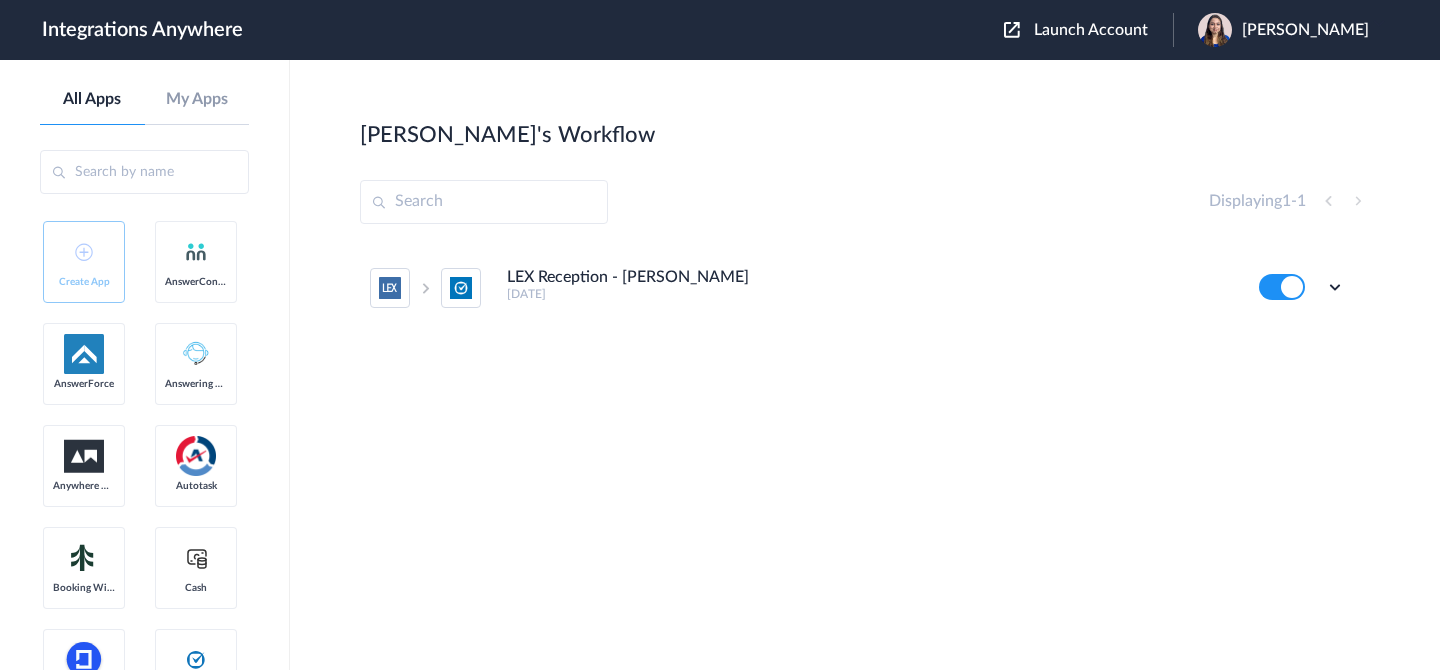 click on "Edit    Task history    Delete" at bounding box center (1302, 287) 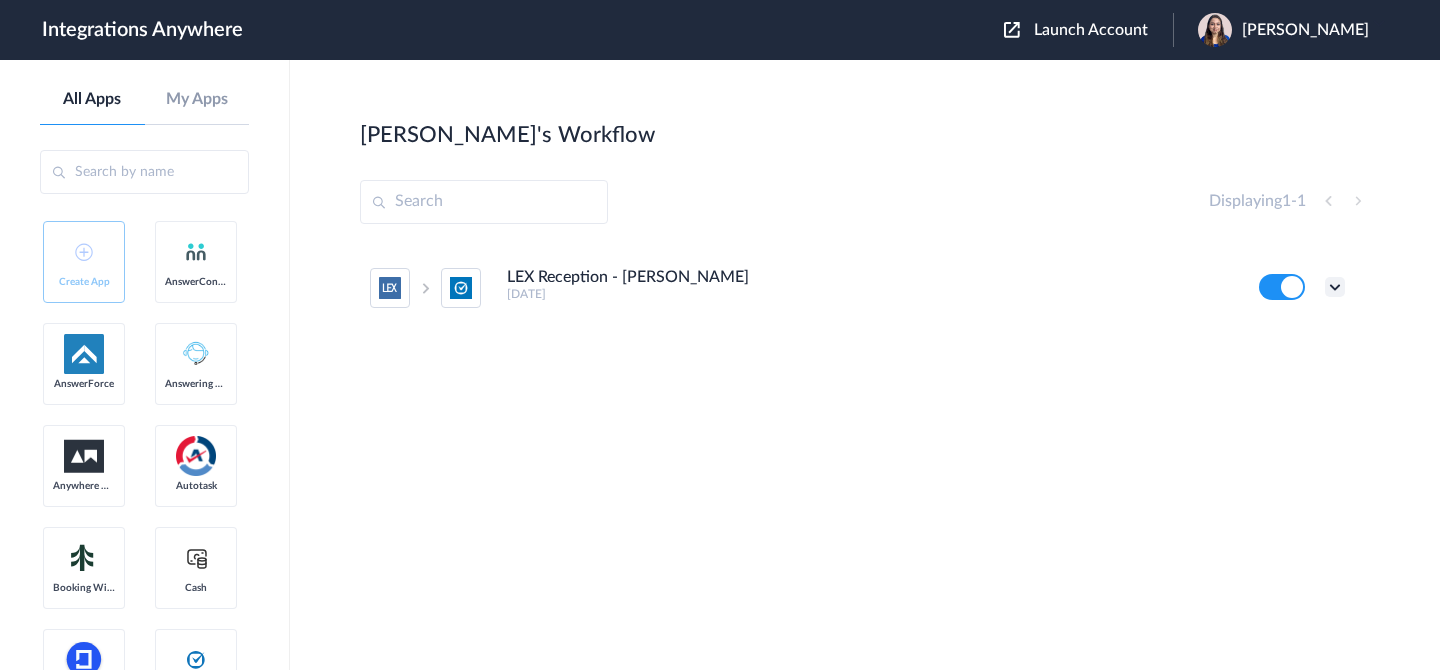 click at bounding box center [1335, 287] 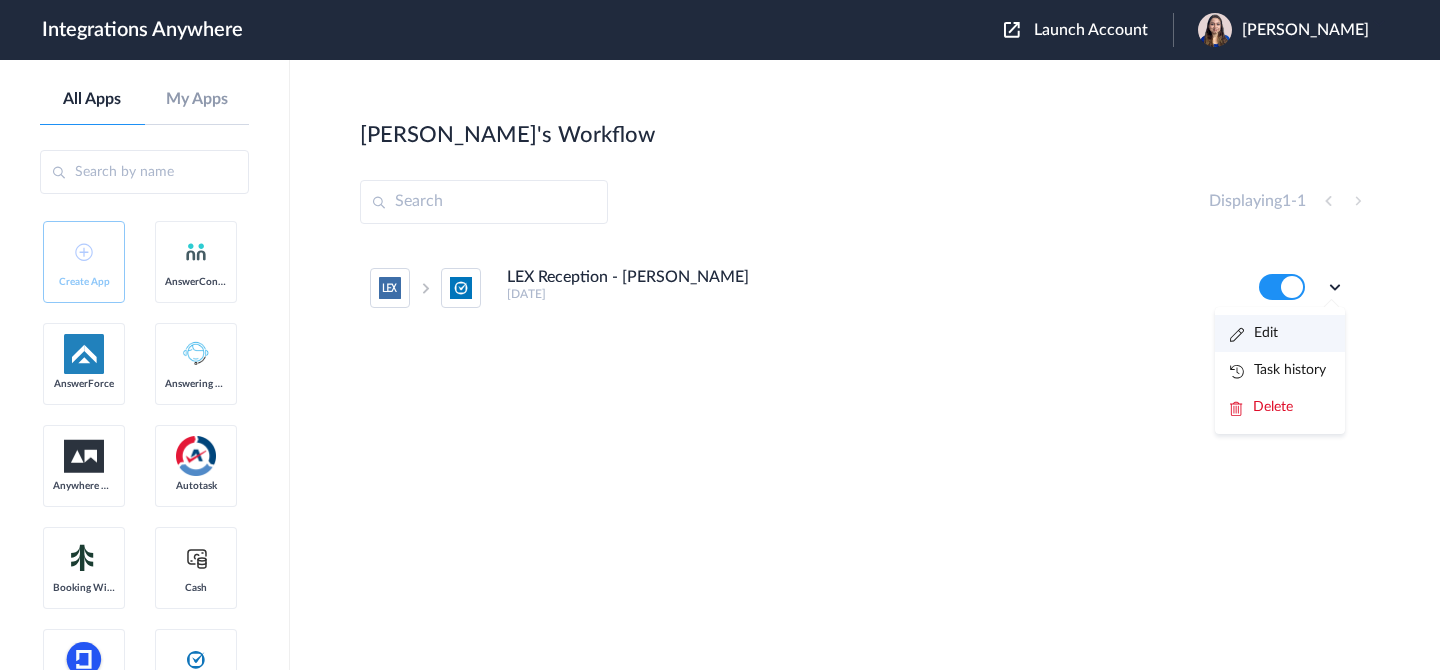 click on "Edit" at bounding box center (1280, 333) 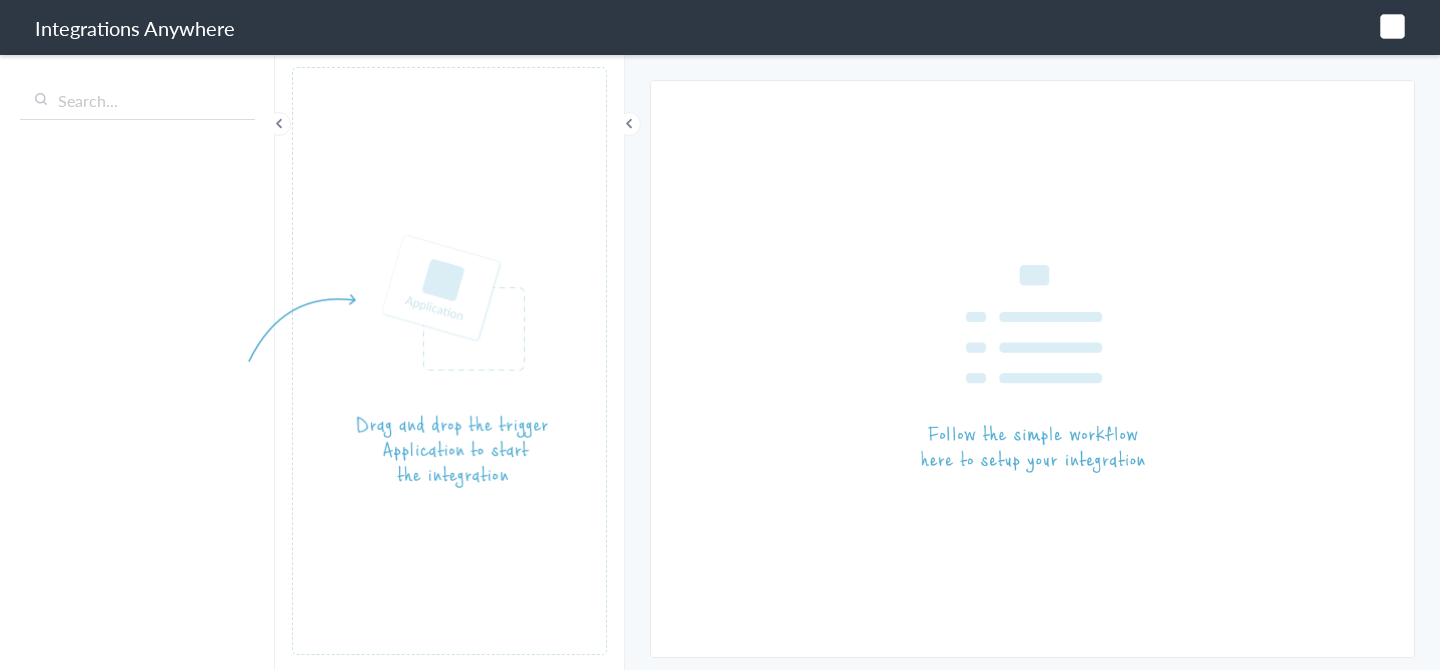 scroll, scrollTop: 0, scrollLeft: 0, axis: both 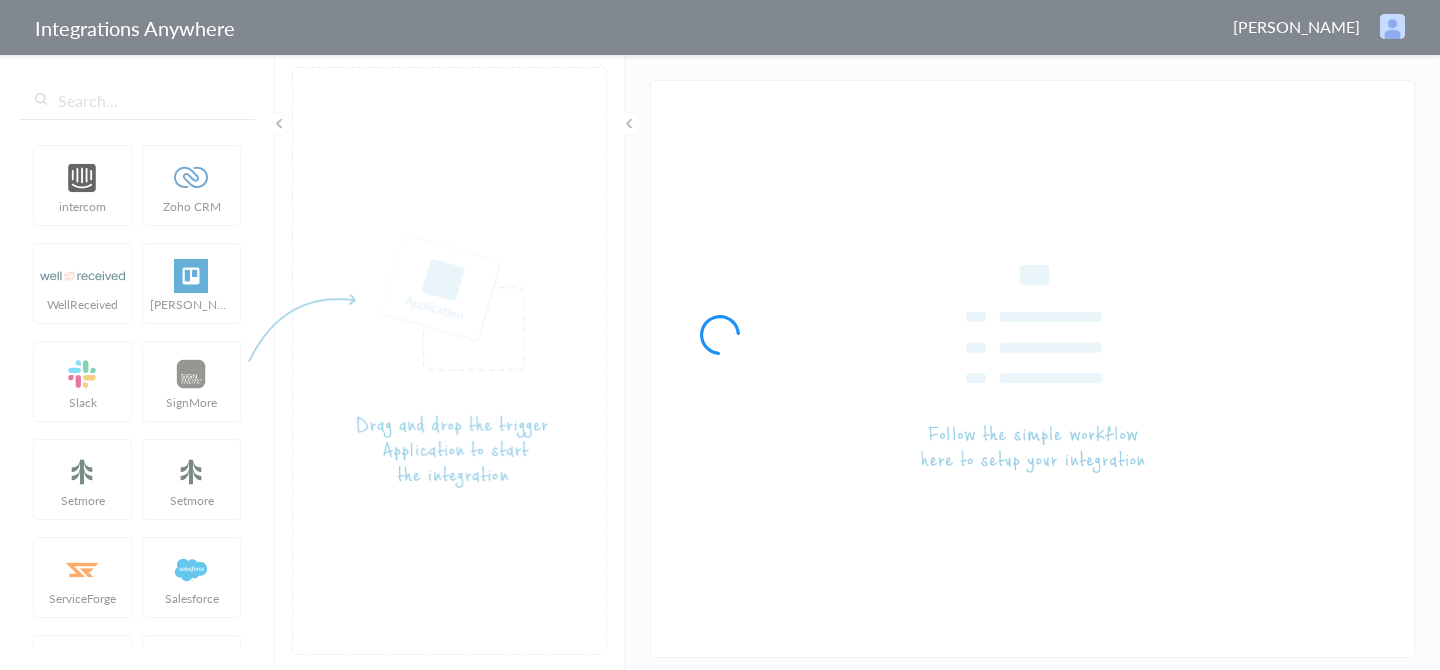 type on "LEX Reception - [PERSON_NAME]" 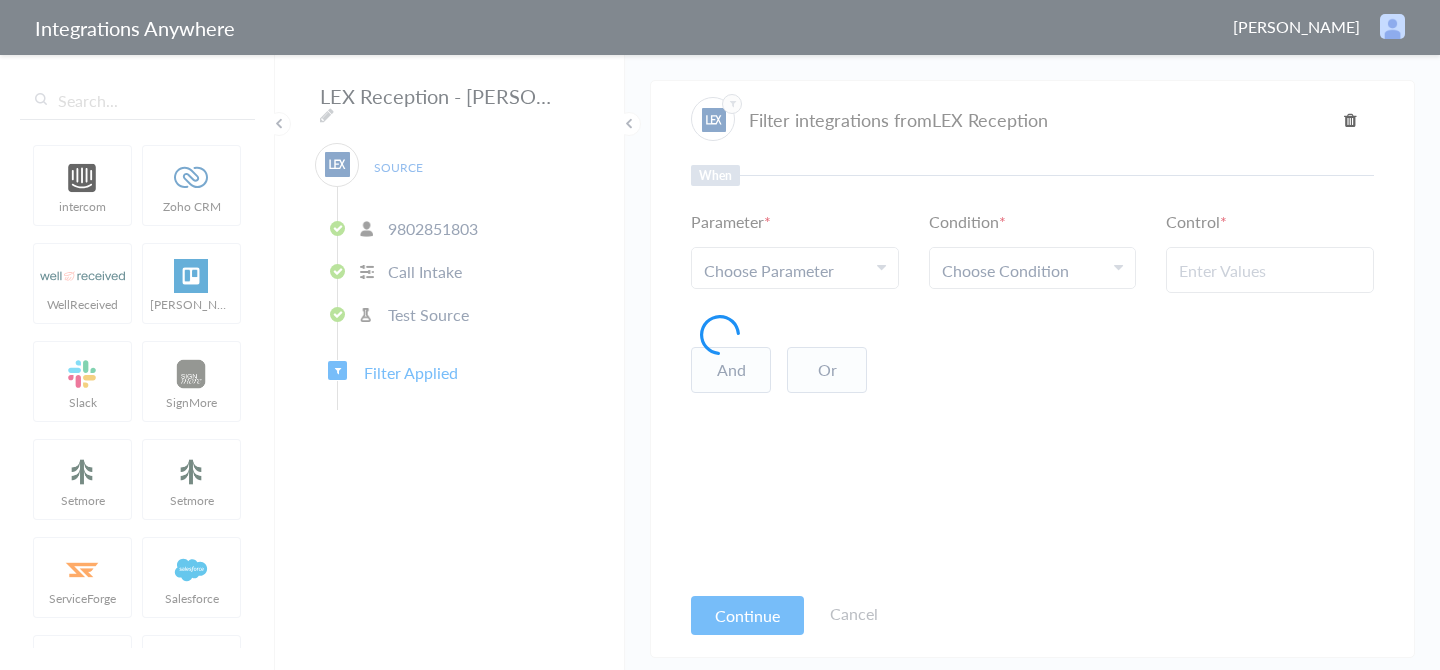type on "New Client" 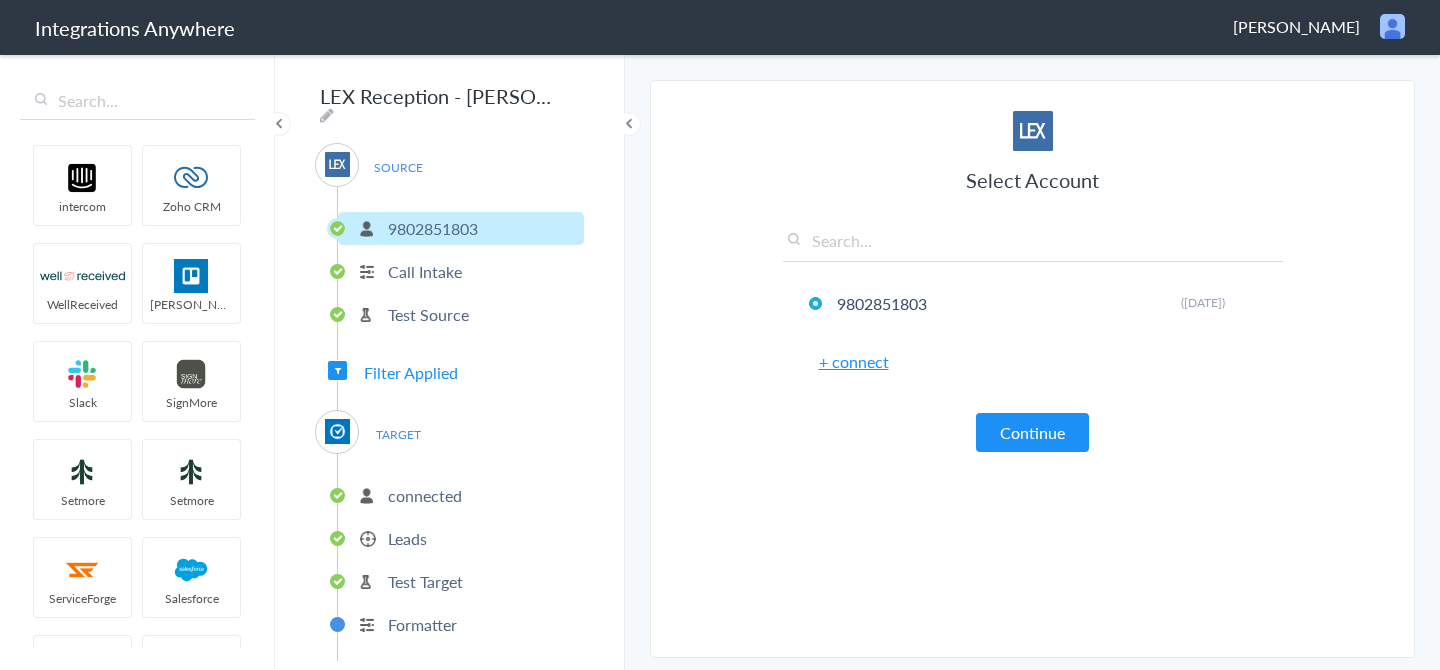 click on "Filter
Applied" at bounding box center (411, 372) 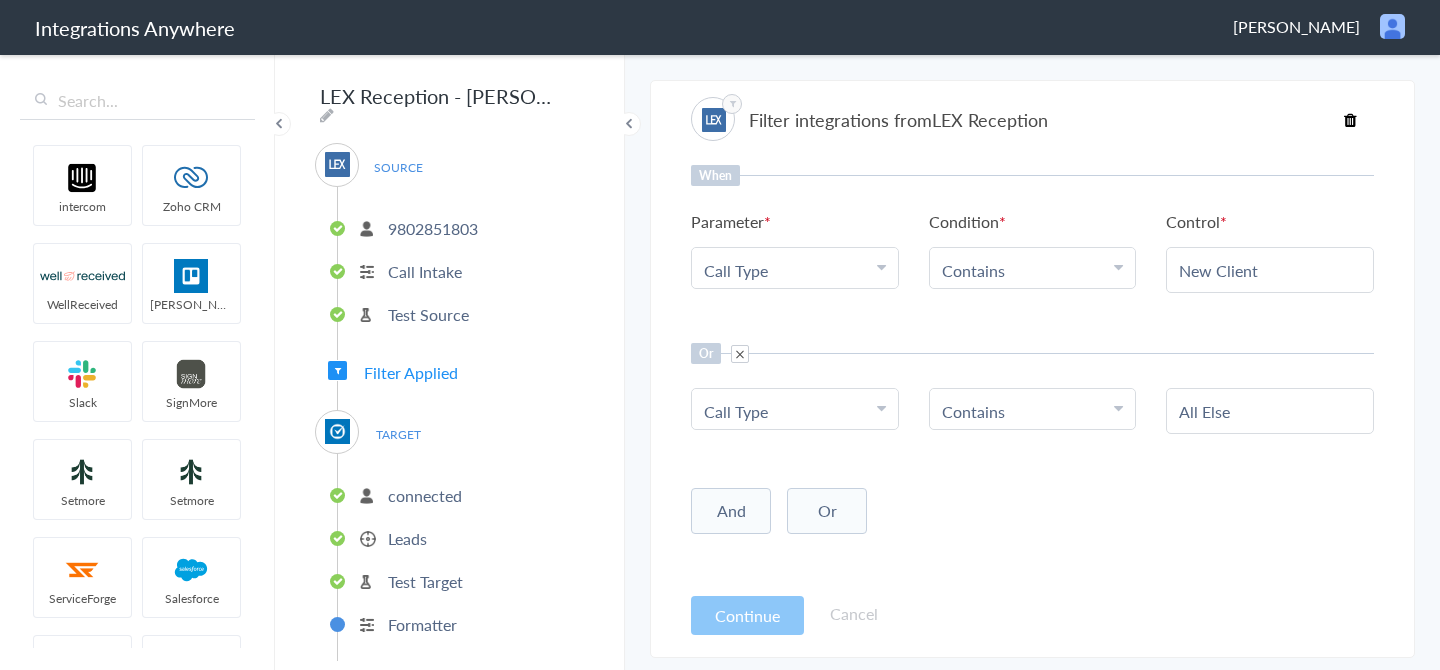 click on "All Else" at bounding box center [1270, 411] 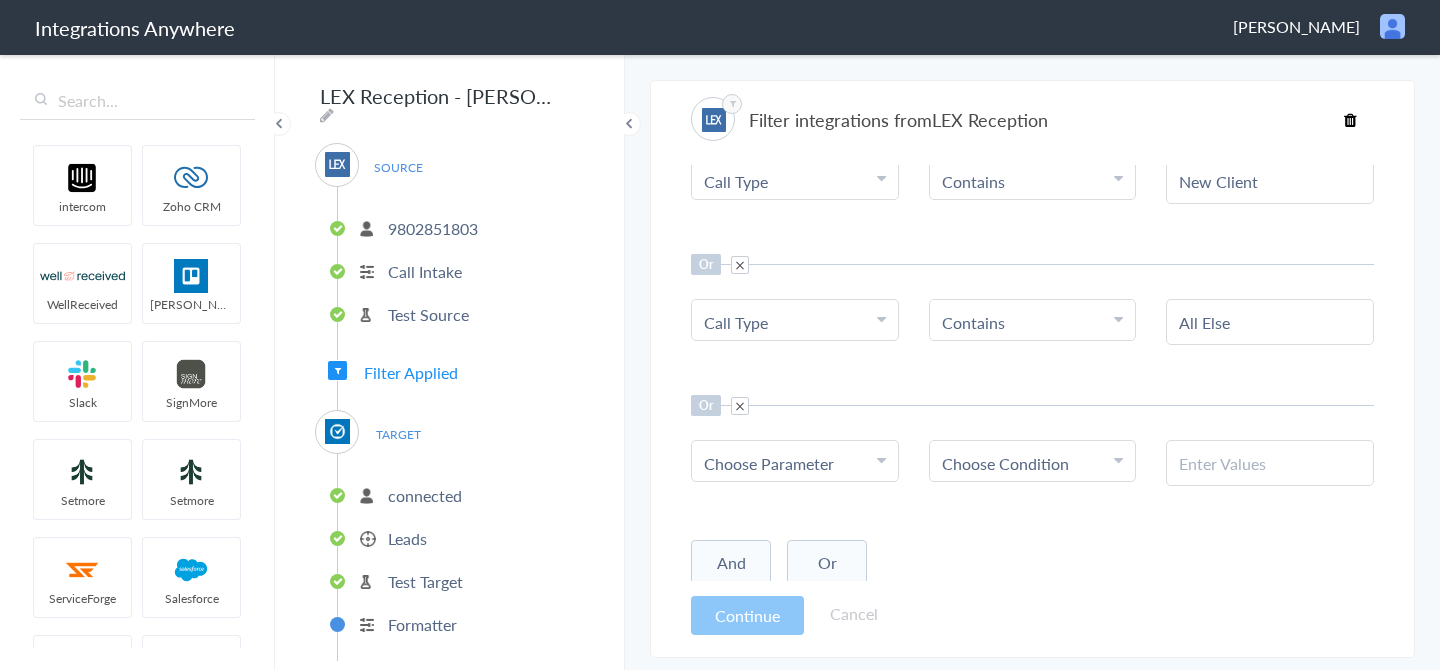 scroll, scrollTop: 94, scrollLeft: 0, axis: vertical 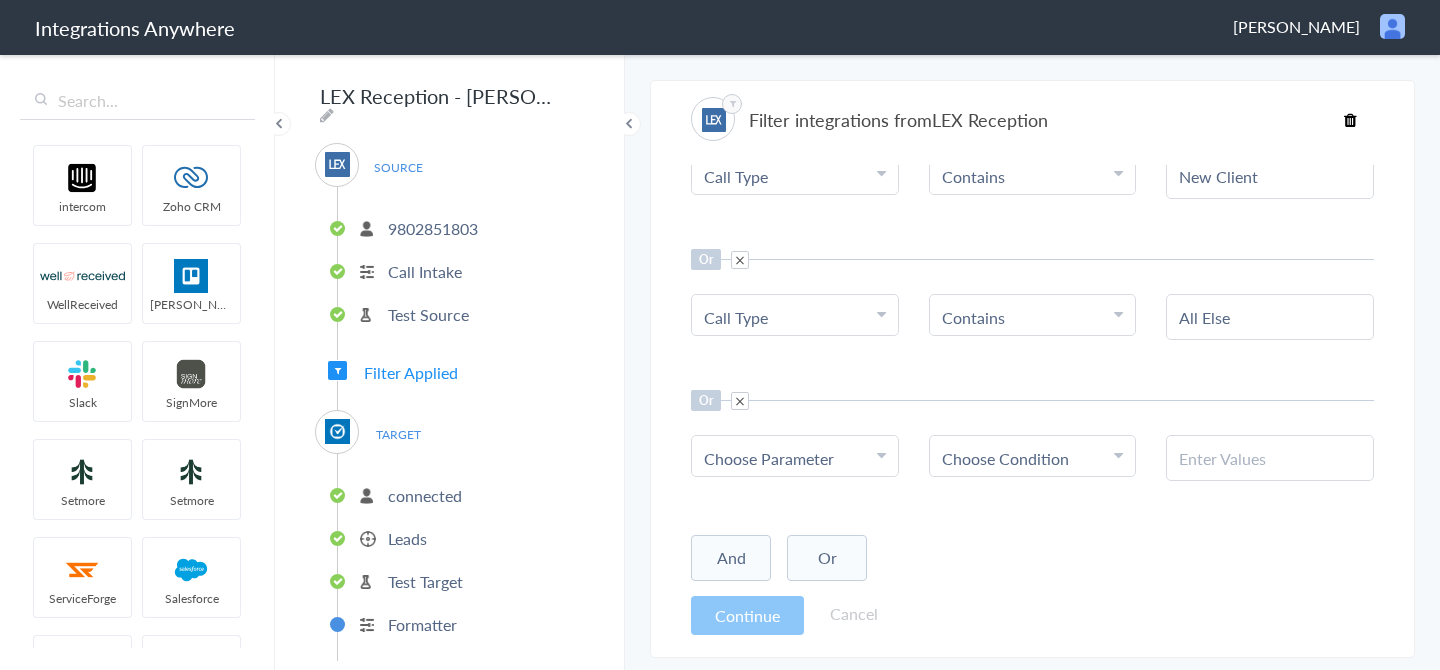 click on "Choose Parameter" at bounding box center [769, 458] 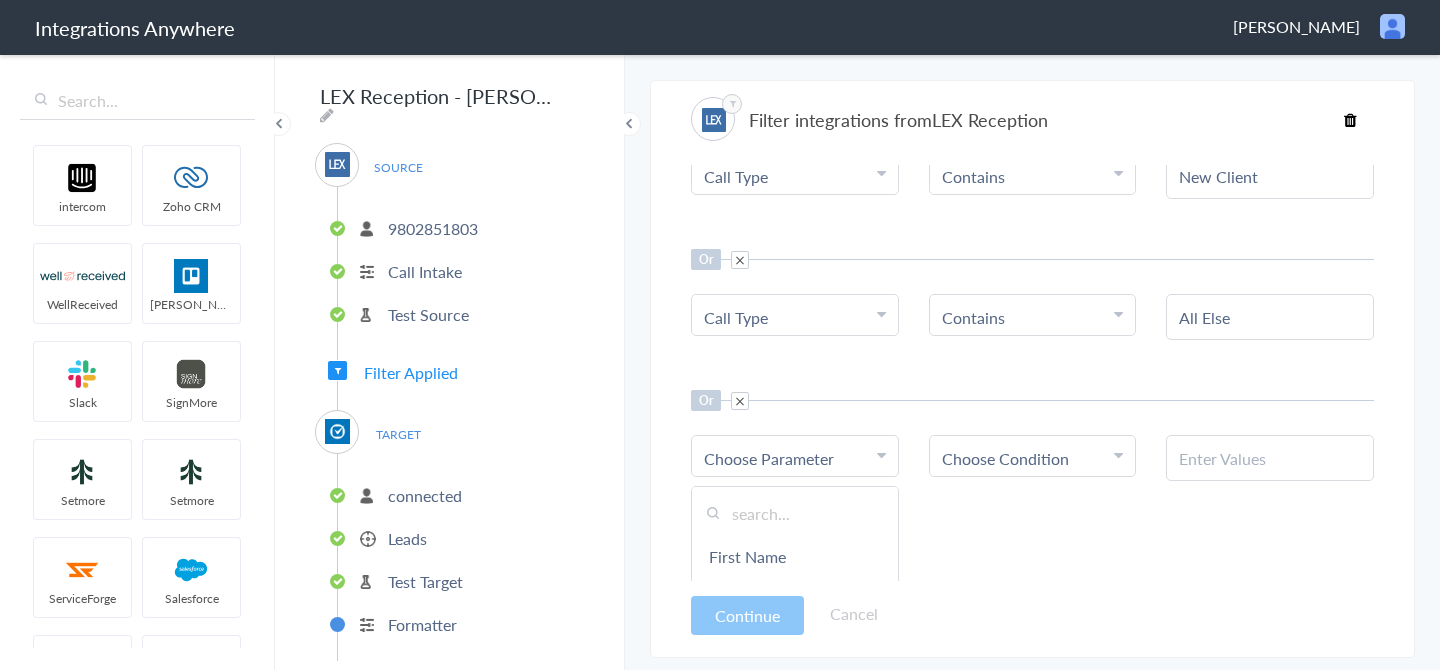 click at bounding box center [795, 513] 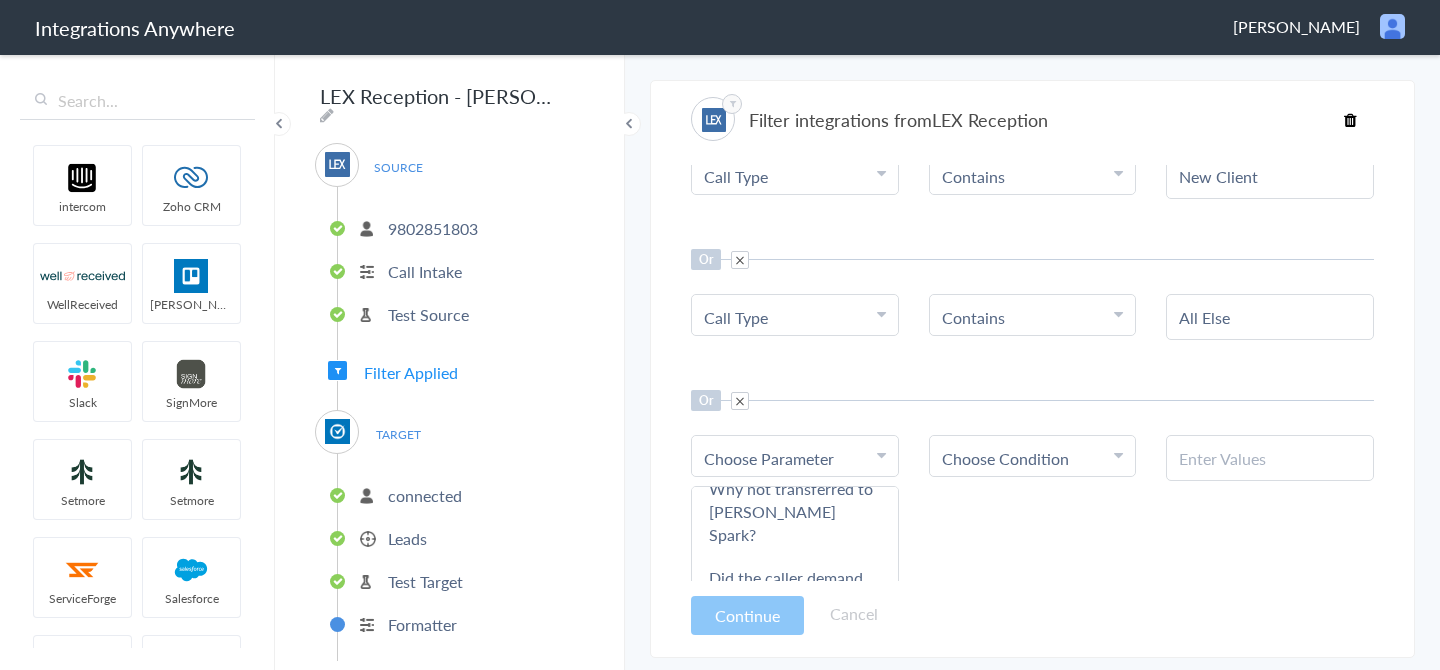 scroll, scrollTop: 0, scrollLeft: 0, axis: both 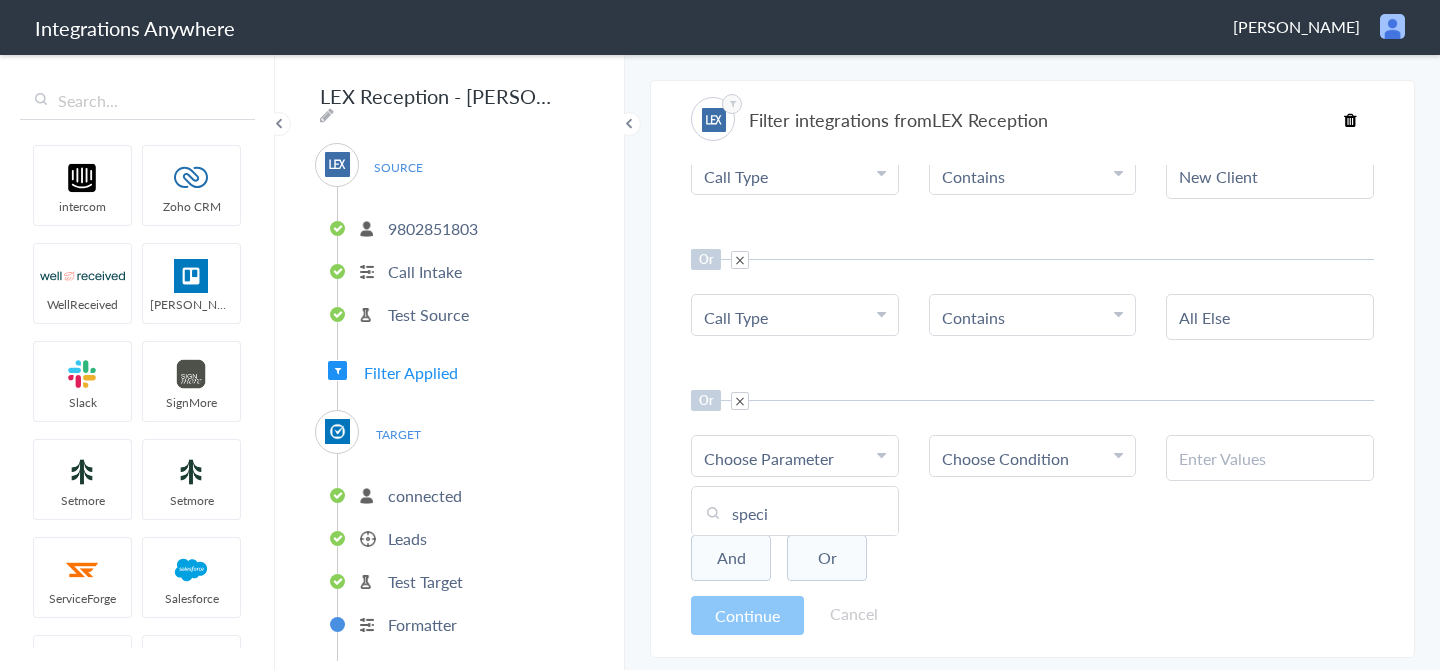 drag, startPoint x: 779, startPoint y: 515, endPoint x: 735, endPoint y: 511, distance: 44.181442 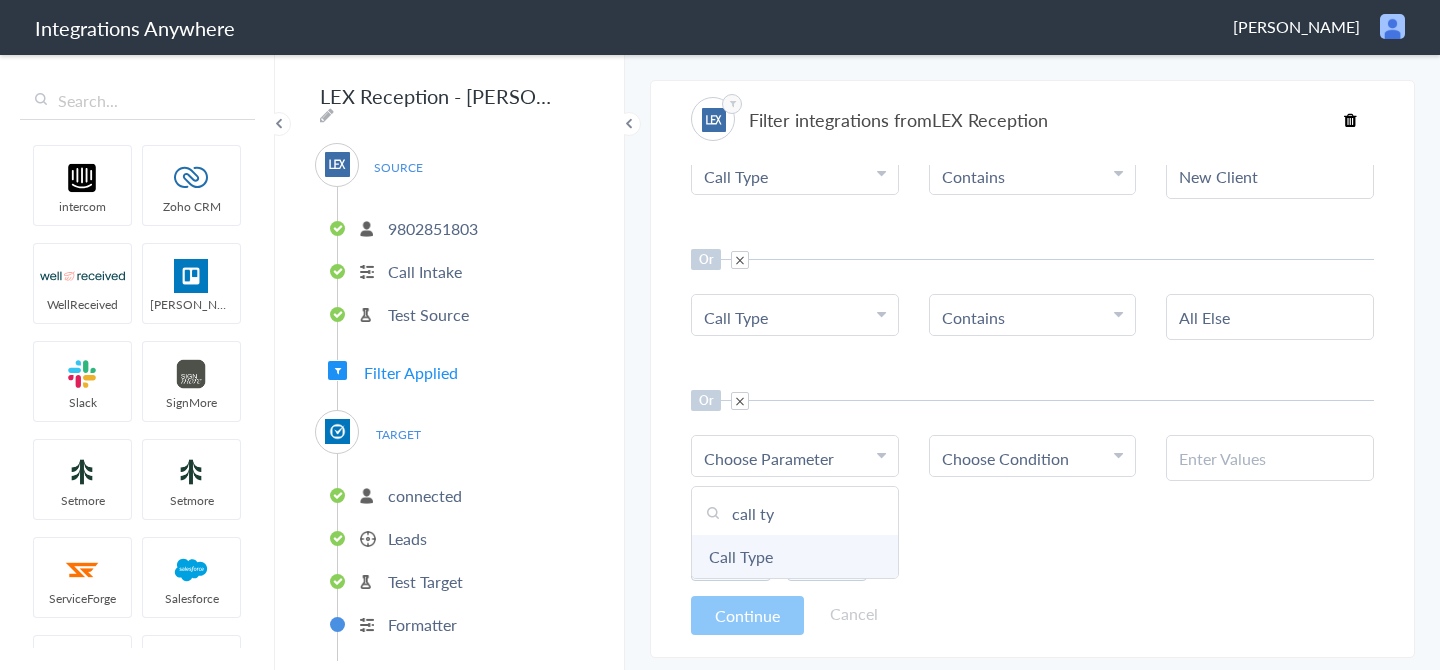 type on "call ty" 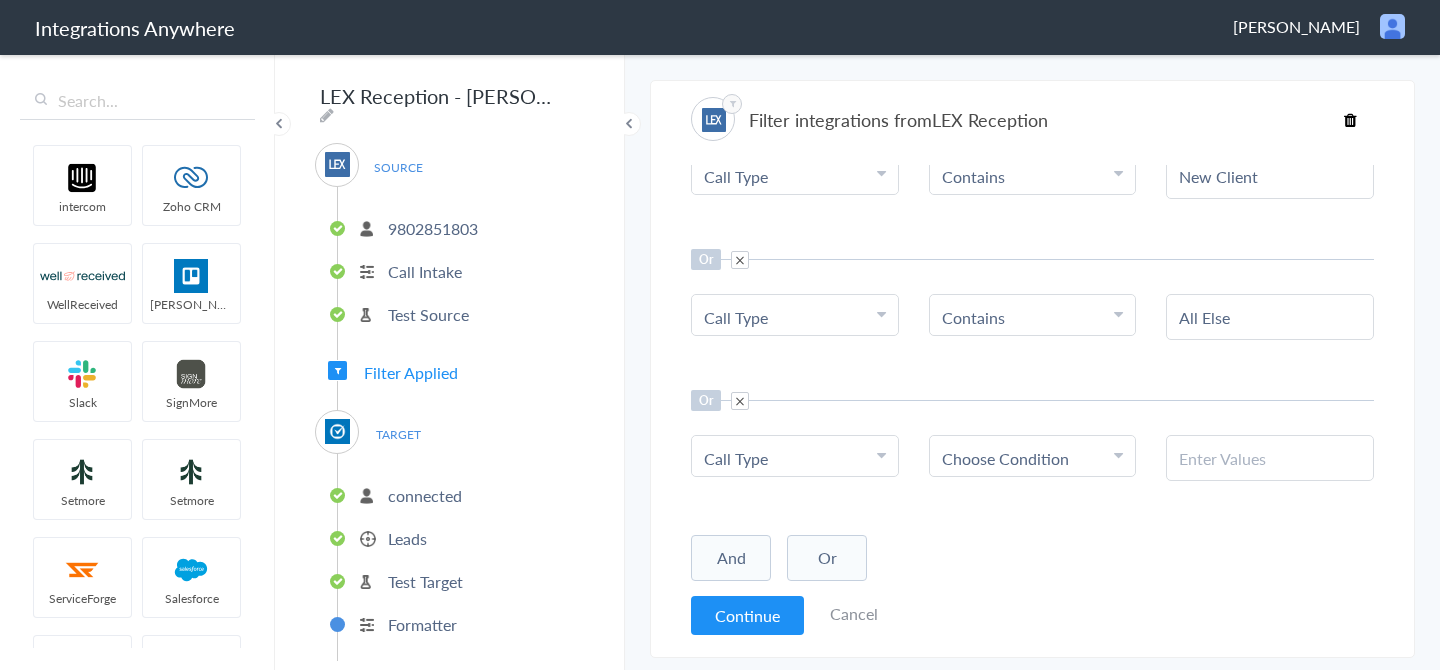 click on "Choose Condition" at bounding box center (1005, 458) 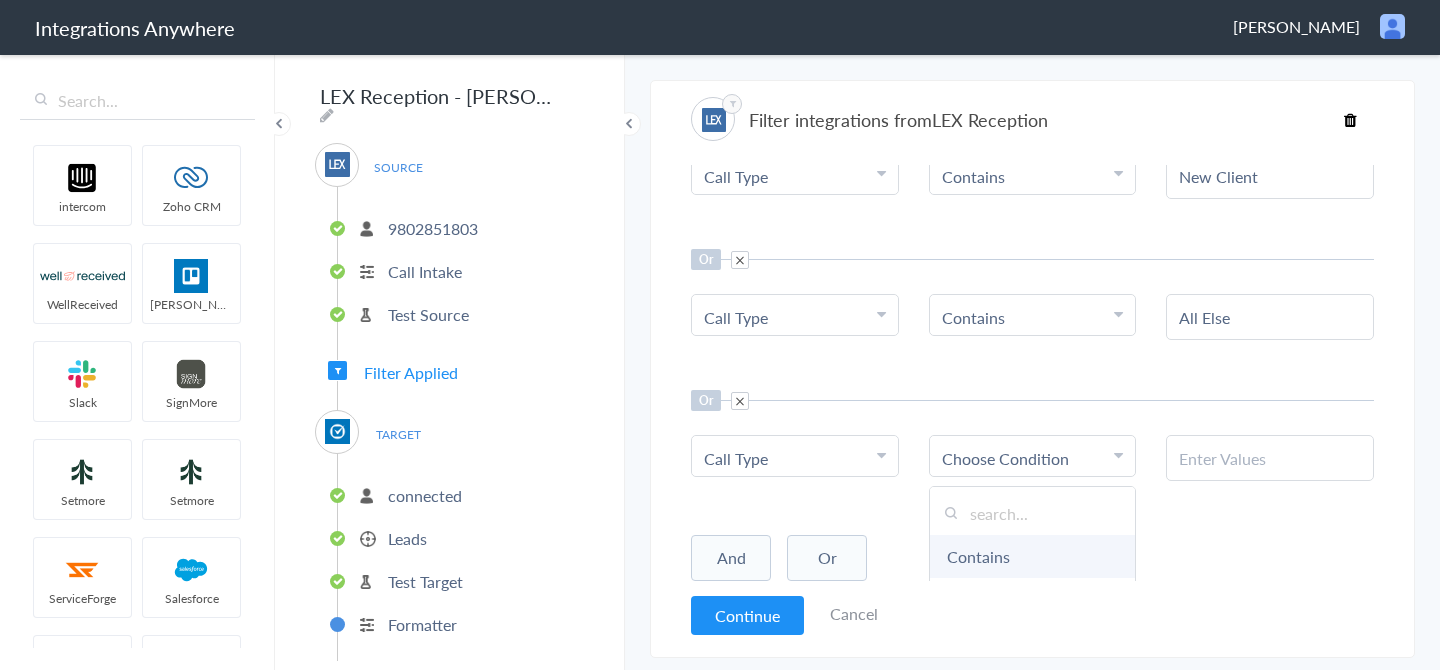 click on "Contains" at bounding box center [1033, 556] 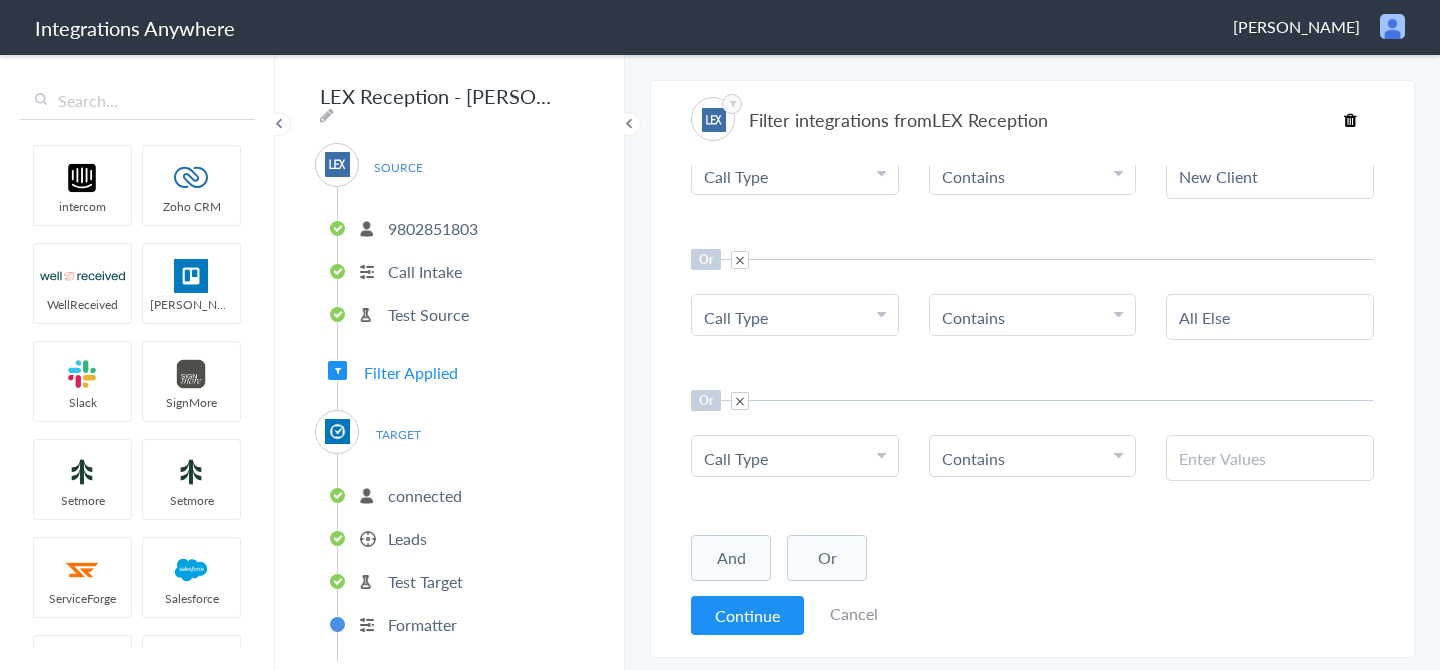 click at bounding box center [1270, 458] 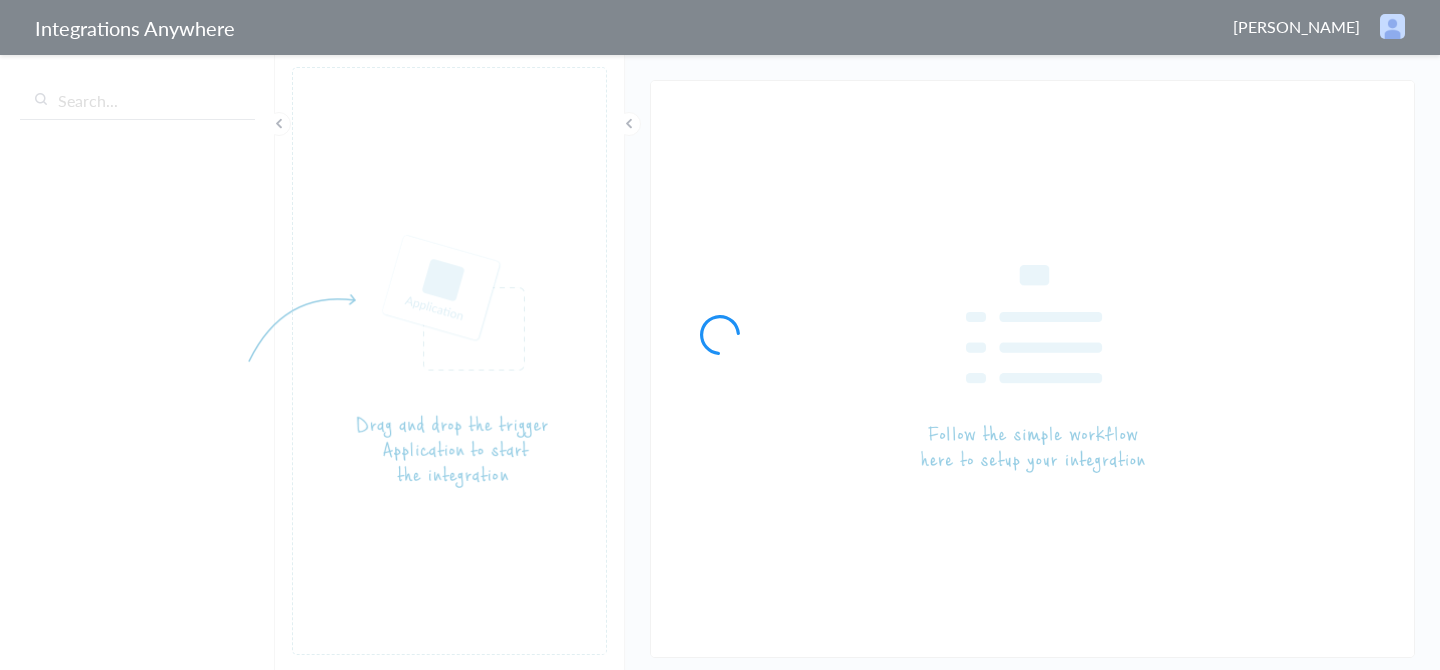 scroll, scrollTop: 0, scrollLeft: 0, axis: both 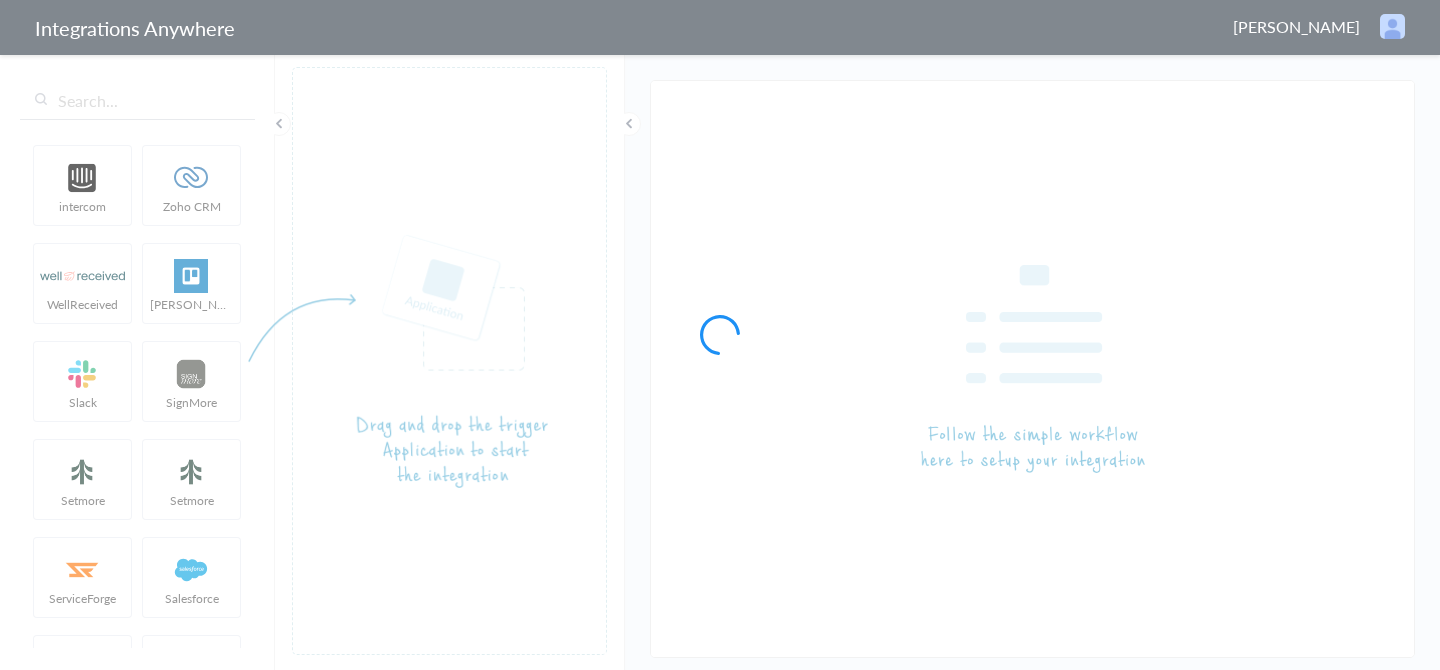 type on "LEX Reception - [PERSON_NAME]" 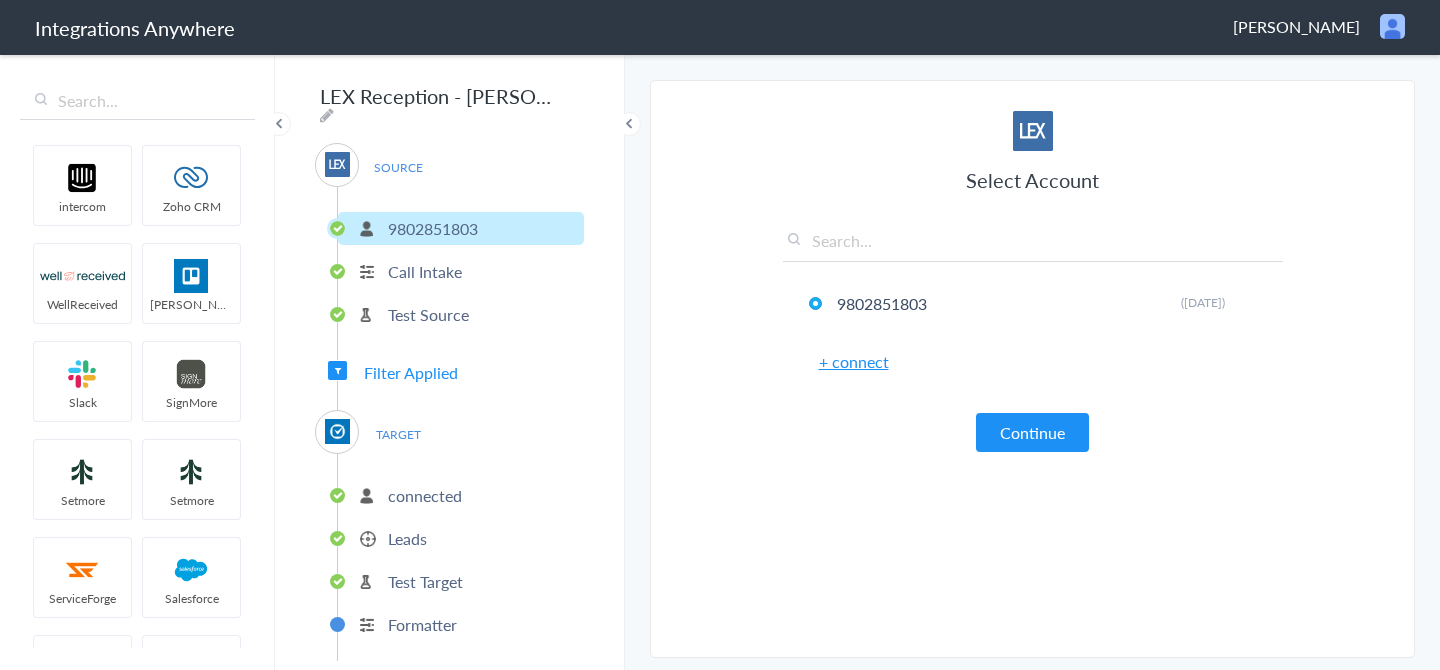 click on "Filter
Applied" at bounding box center [411, 372] 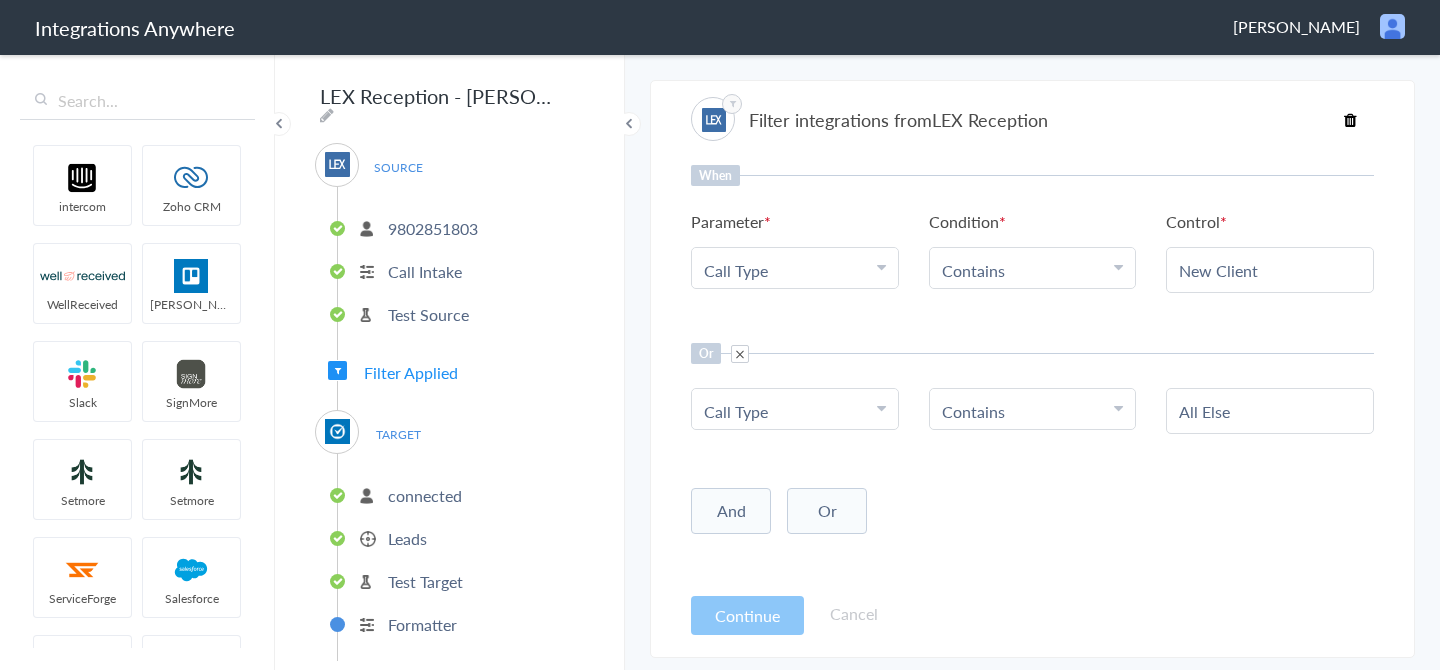 click on "Or" at bounding box center (827, 511) 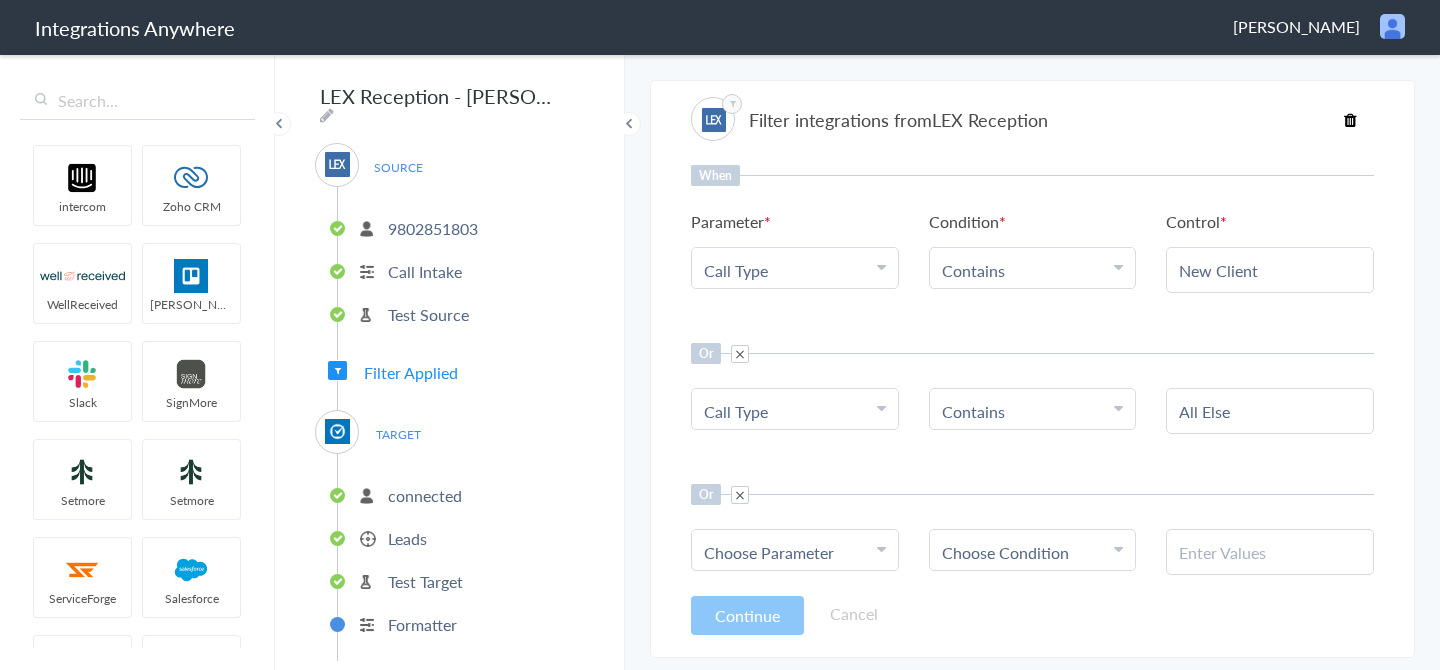 click on "Choose Parameter" at bounding box center [769, 552] 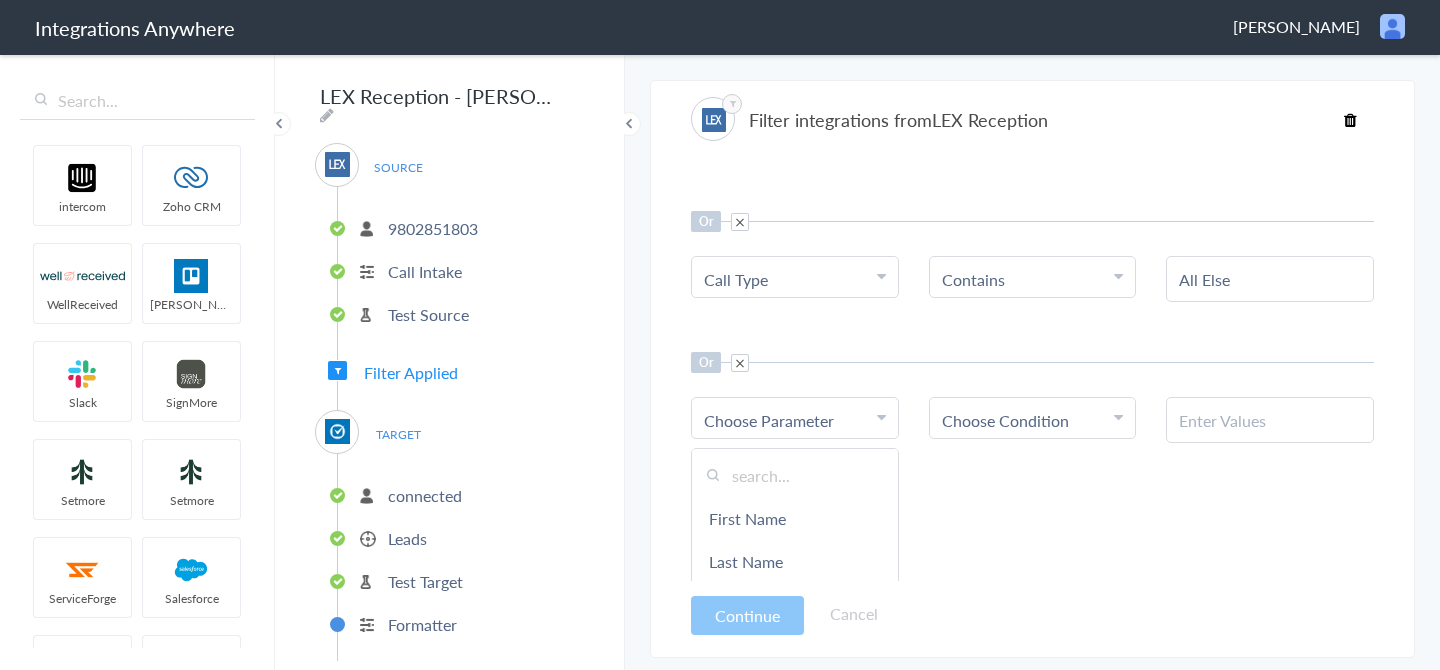scroll, scrollTop: 133, scrollLeft: 0, axis: vertical 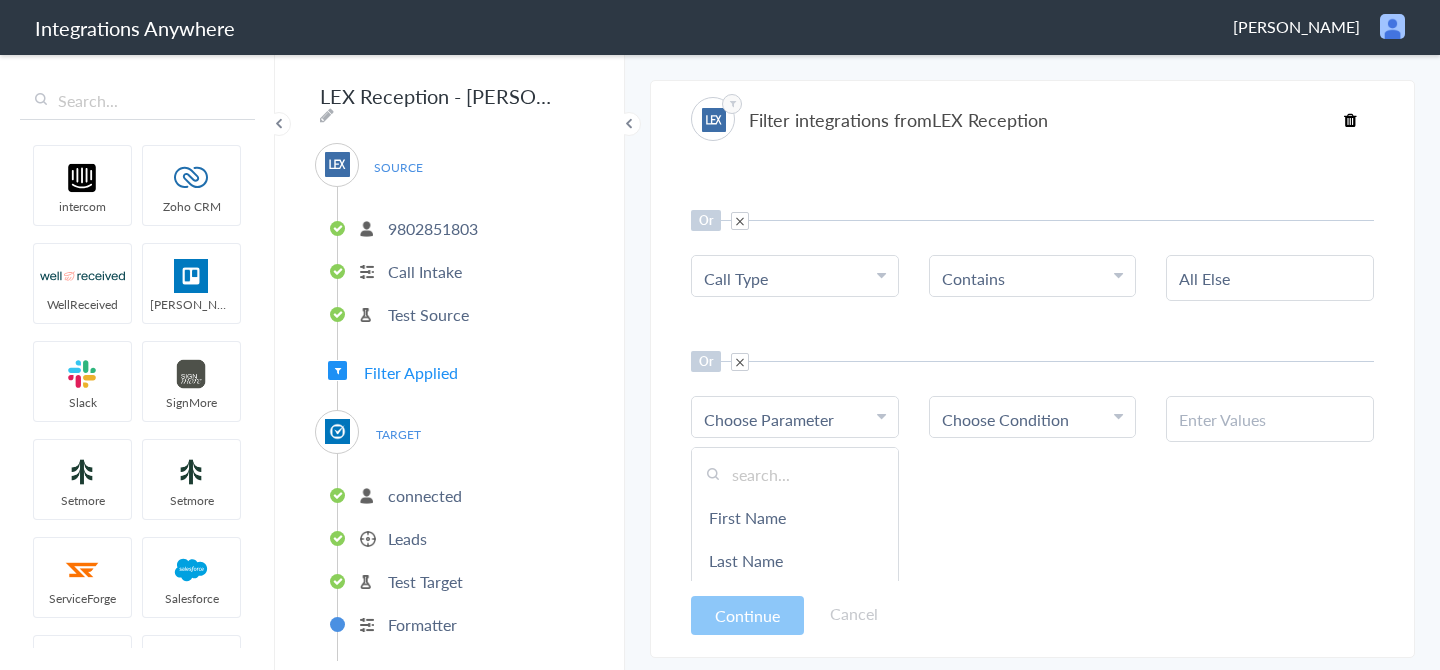 click at bounding box center (795, 474) 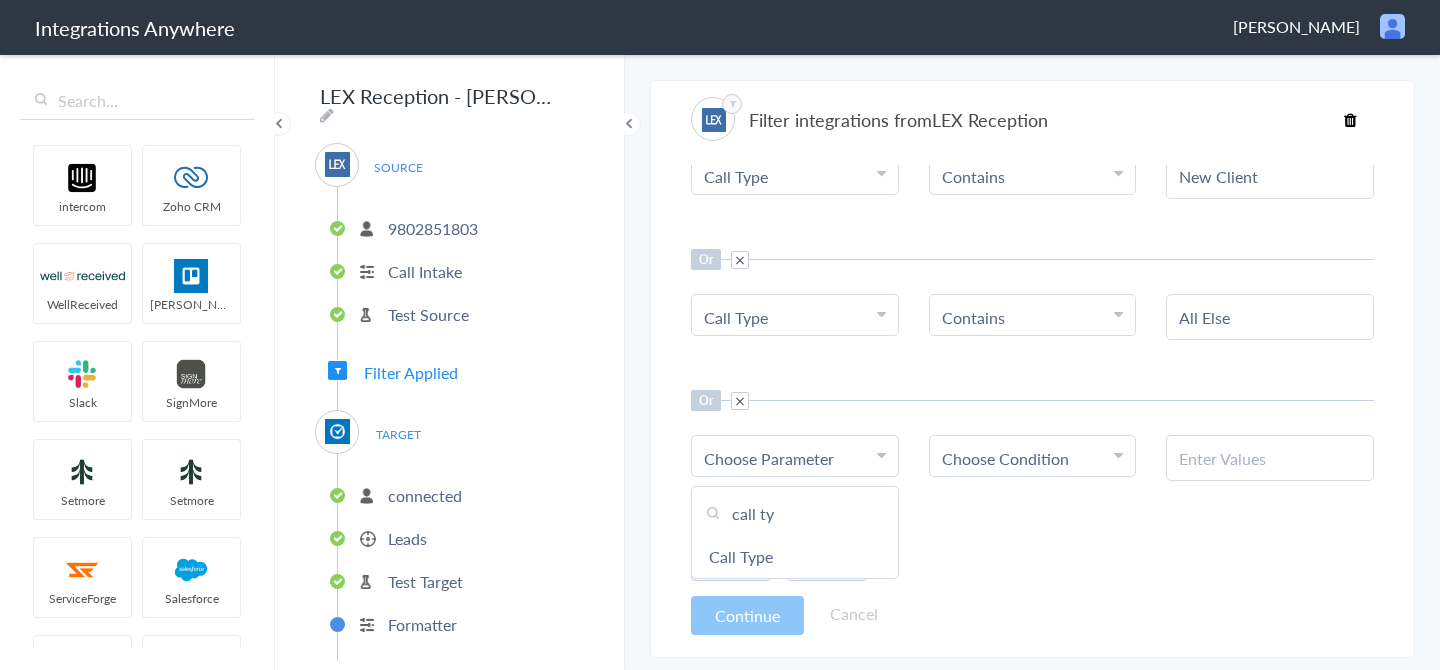 scroll, scrollTop: 94, scrollLeft: 0, axis: vertical 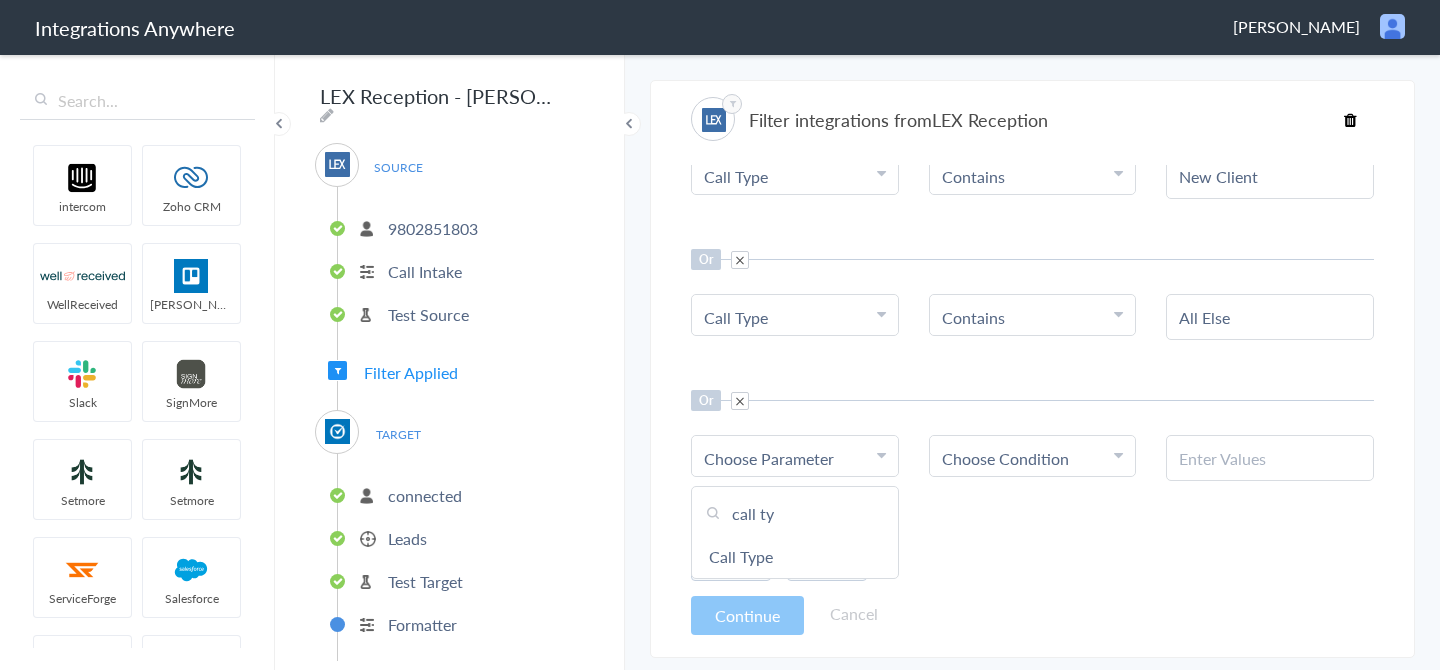 type on "call ty" 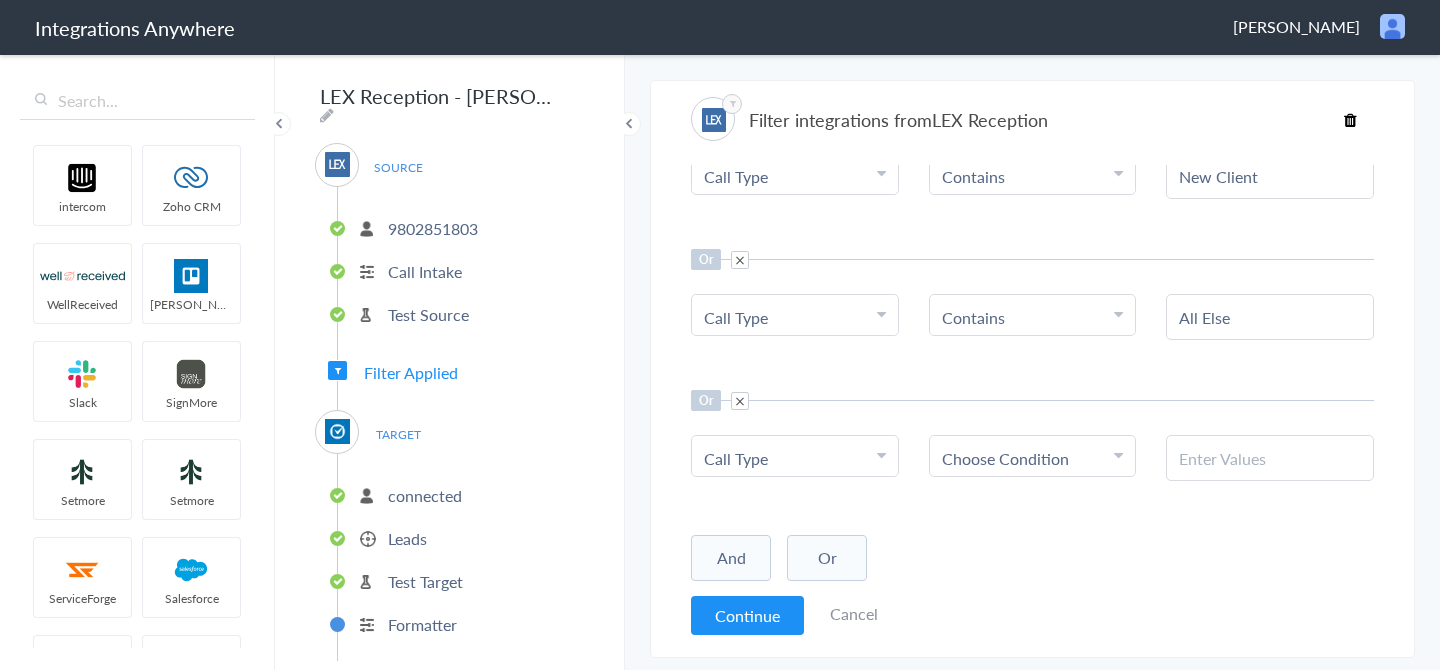 click on "Choose Condition" at bounding box center [1033, 458] 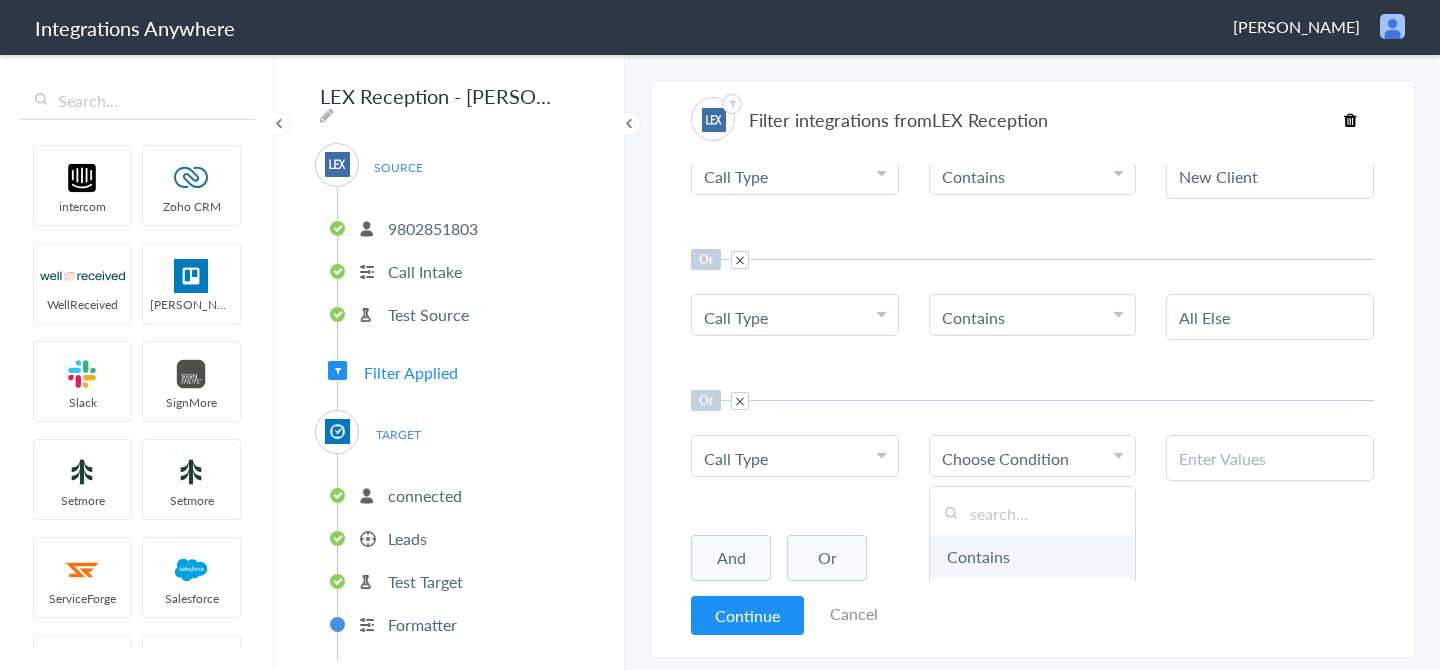 click on "Contains" at bounding box center [1033, 556] 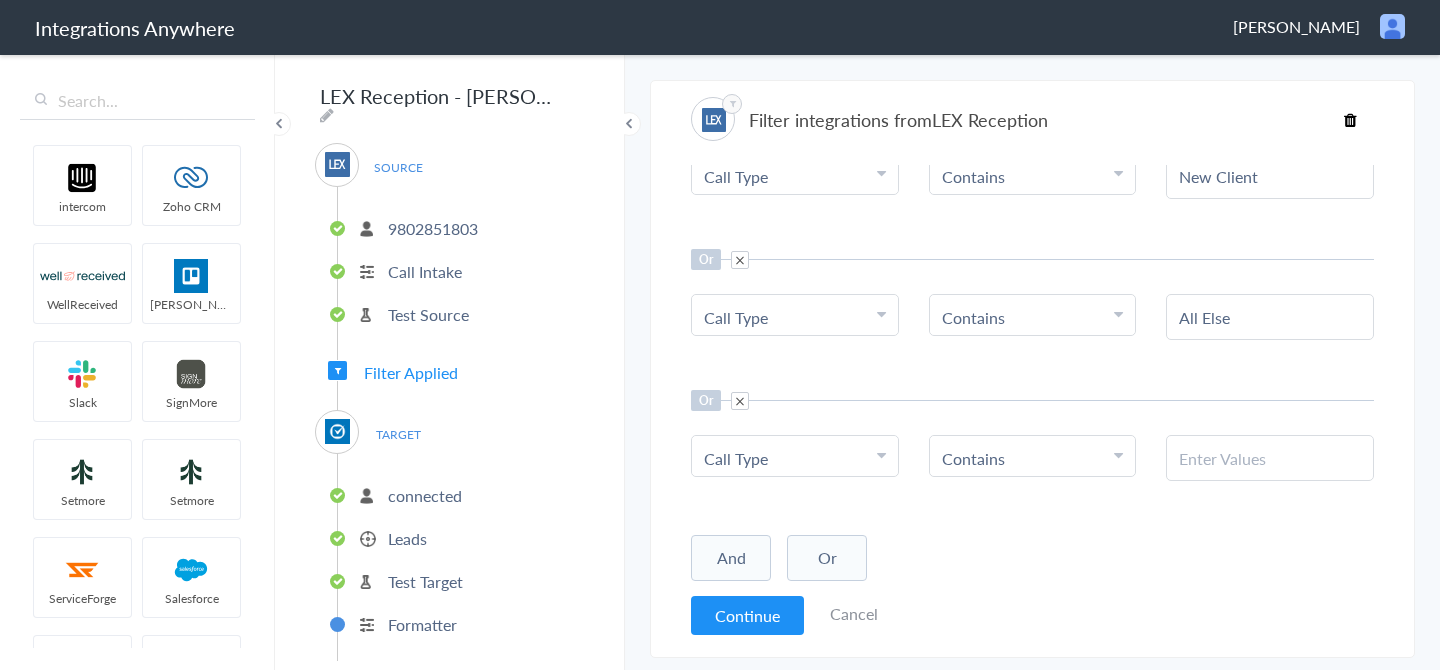 click at bounding box center [1270, 458] 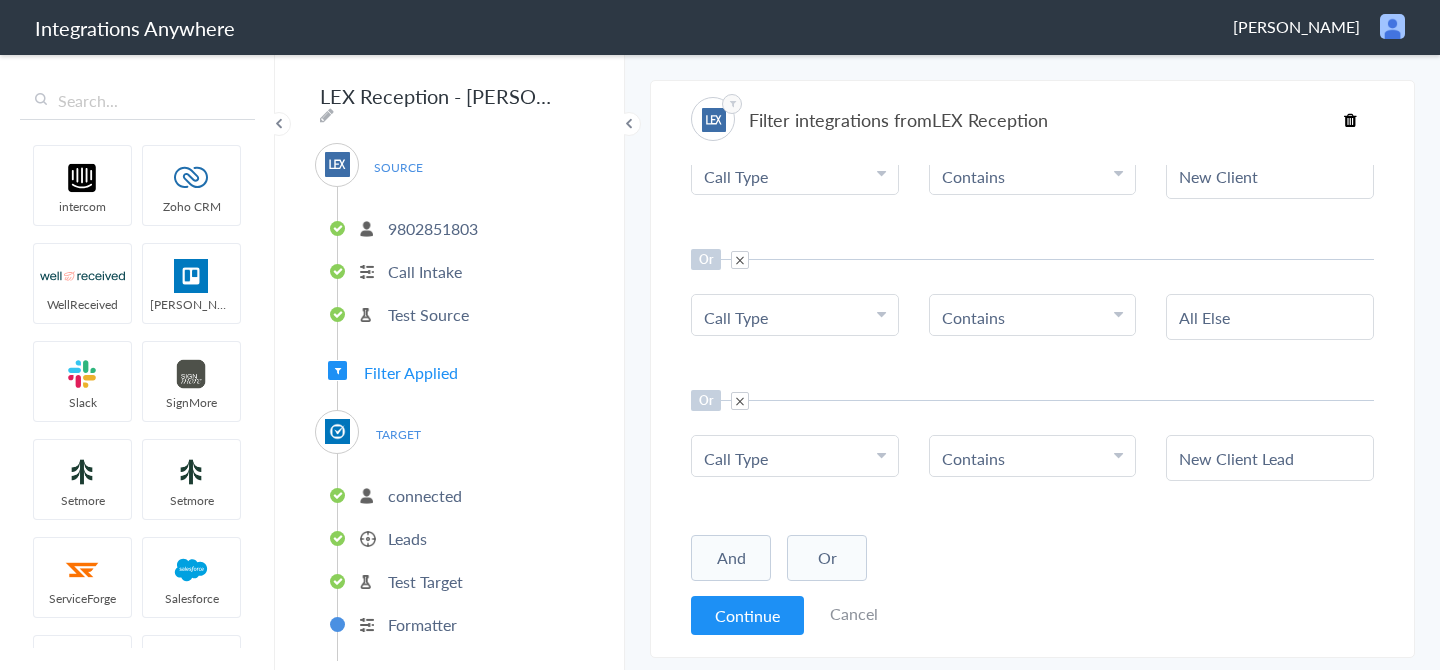 type on "New Client Lead" 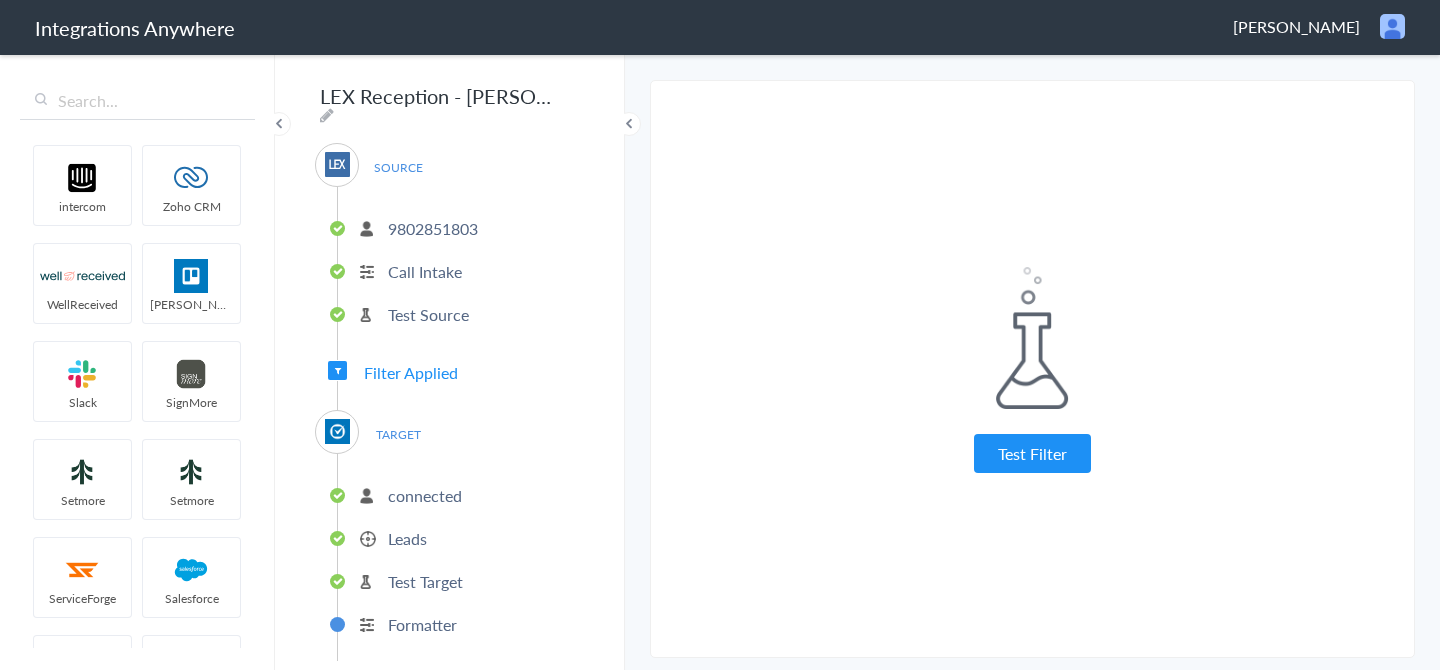 drag, startPoint x: 1079, startPoint y: 467, endPoint x: 1104, endPoint y: 471, distance: 25.317978 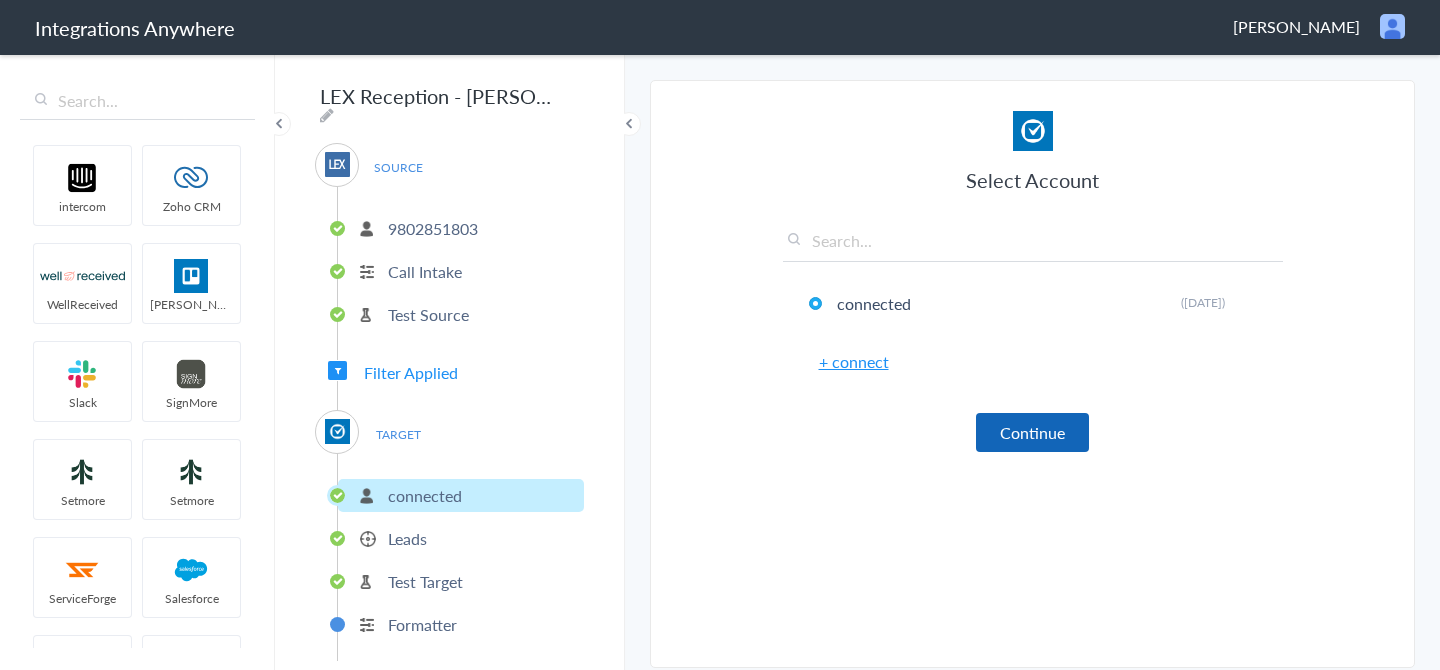 click on "Continue" at bounding box center [1032, 432] 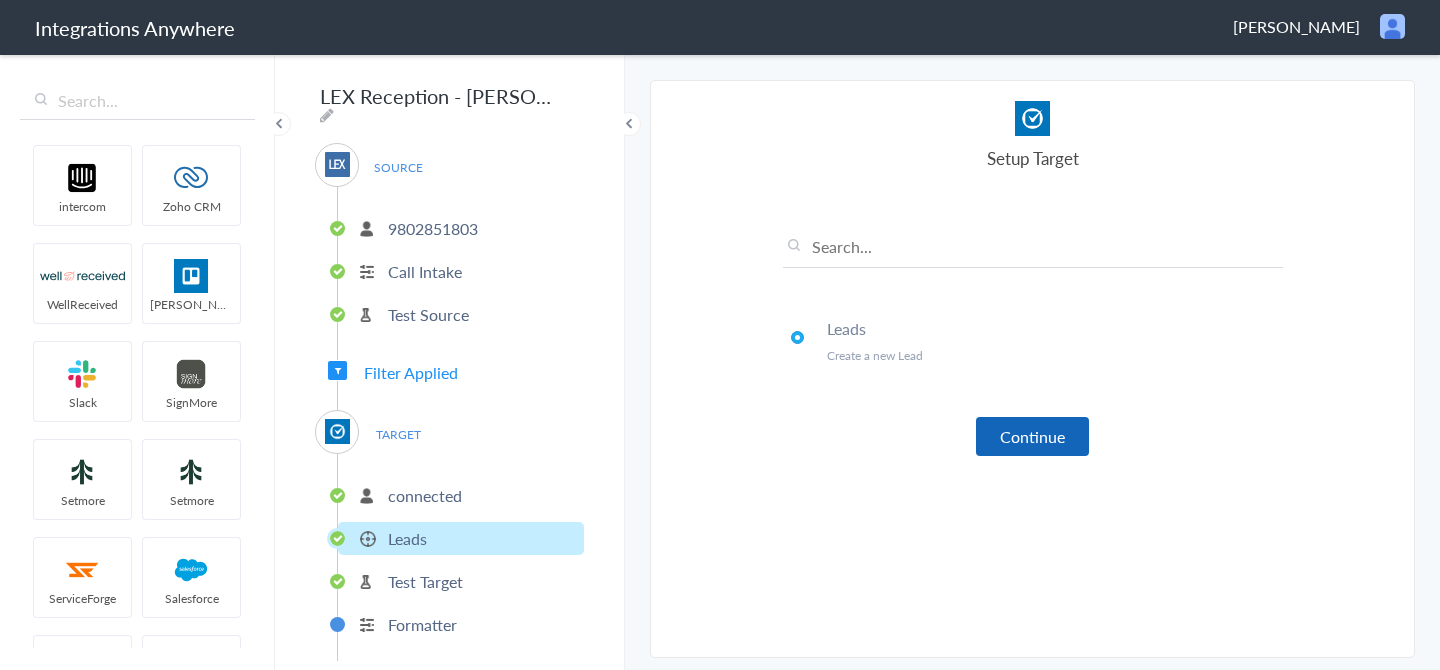 click on "Continue" at bounding box center [1032, 436] 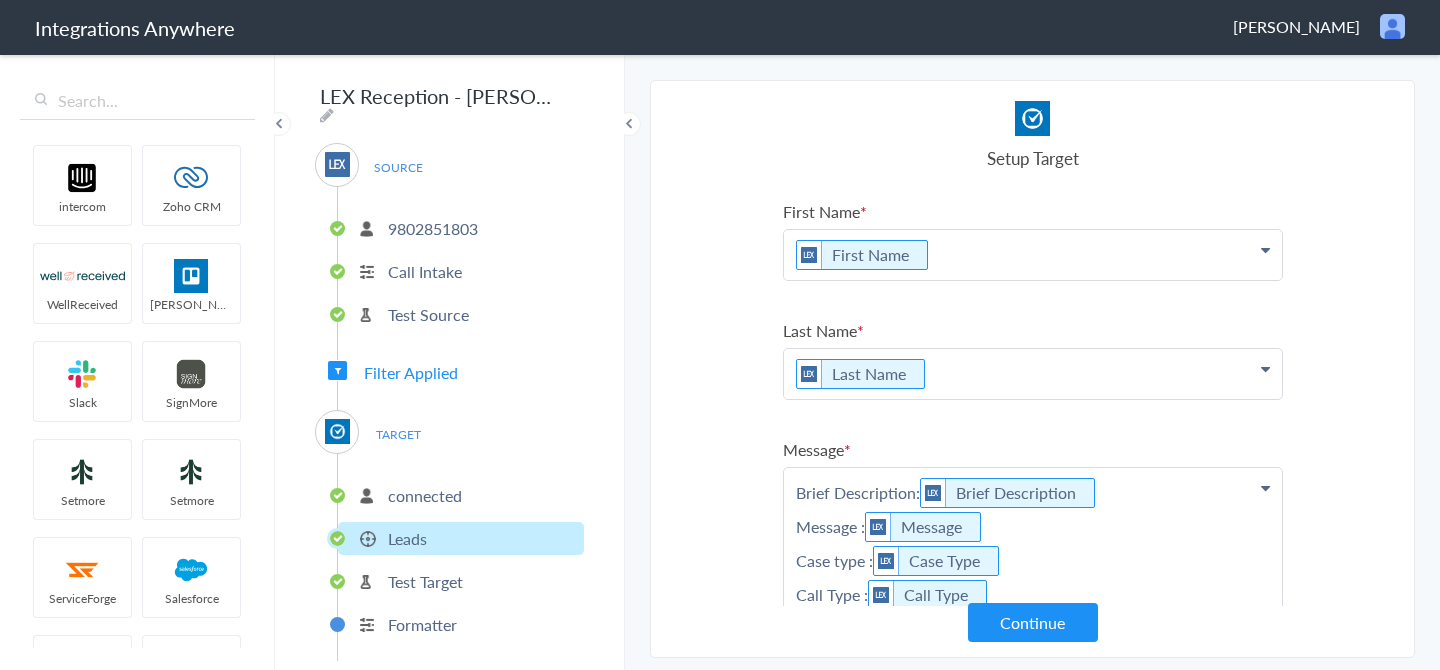 scroll, scrollTop: 519, scrollLeft: 0, axis: vertical 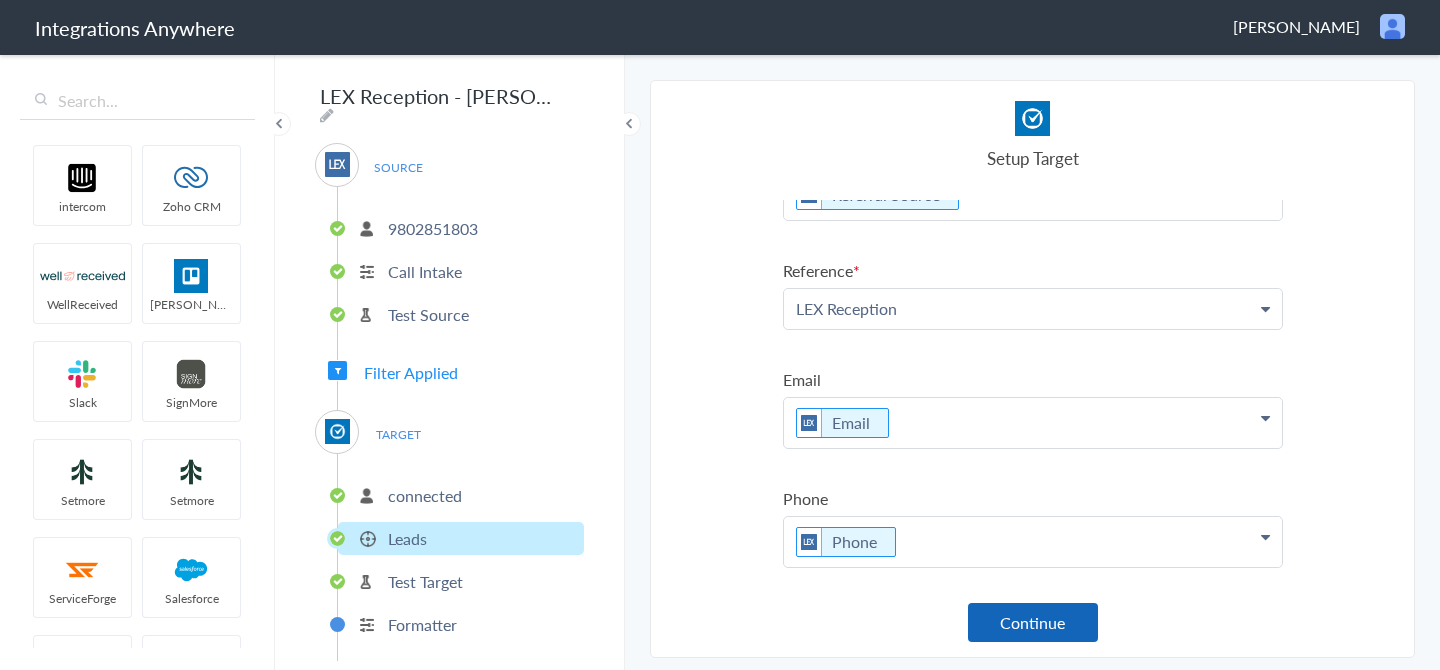 click on "Continue" at bounding box center (1033, 622) 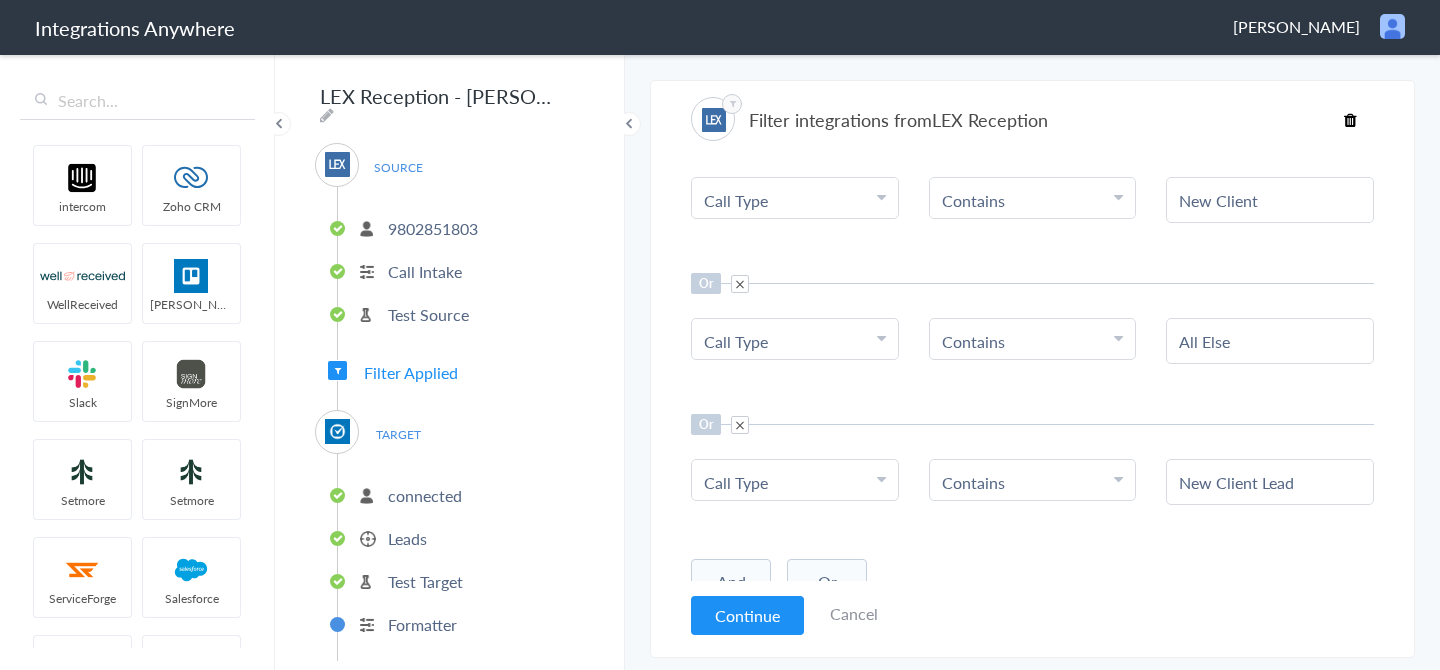 scroll, scrollTop: 0, scrollLeft: 0, axis: both 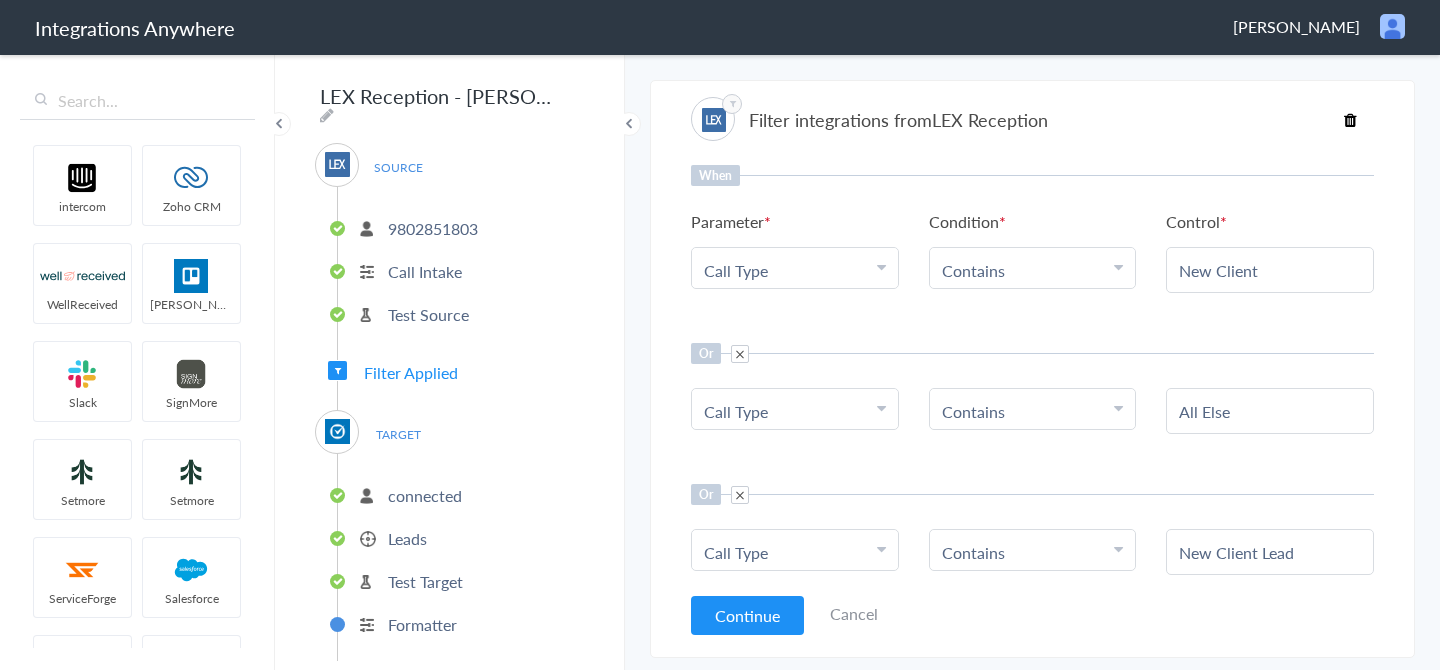 click on "Jennifer Felten" at bounding box center (1296, 26) 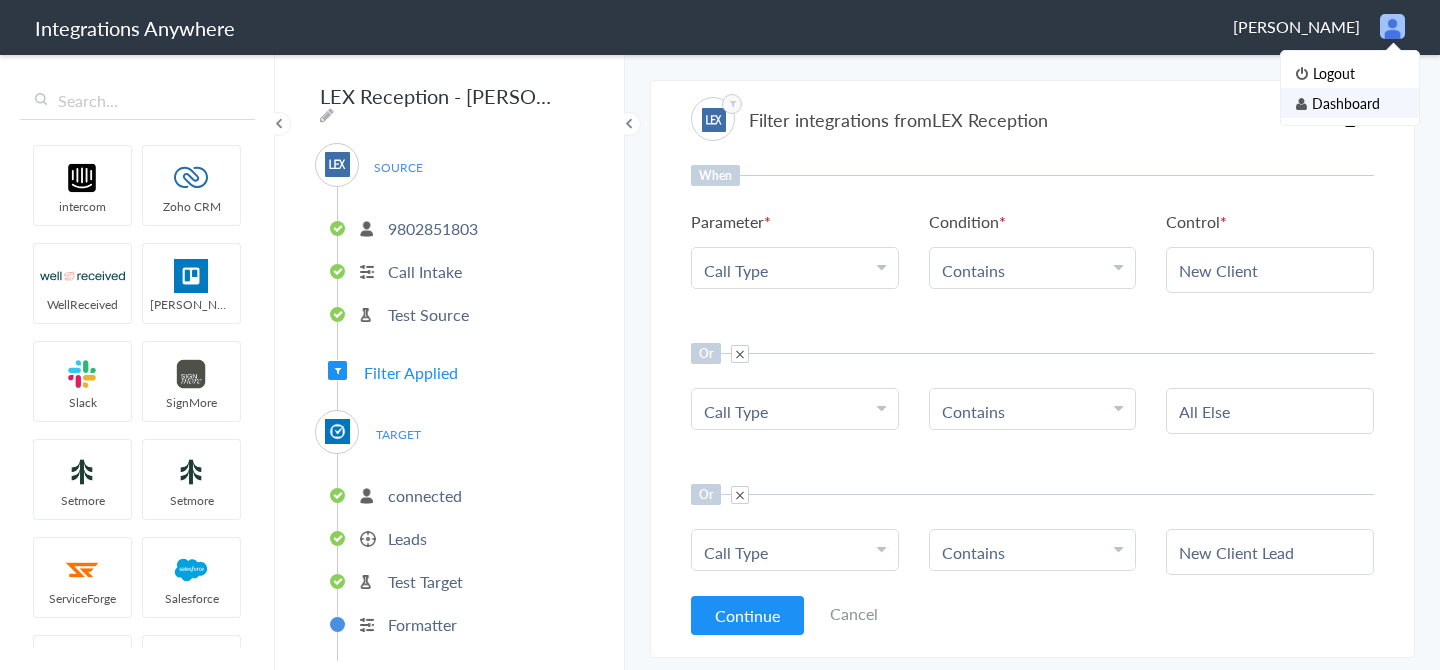 click on "Dashboard" at bounding box center [1350, 103] 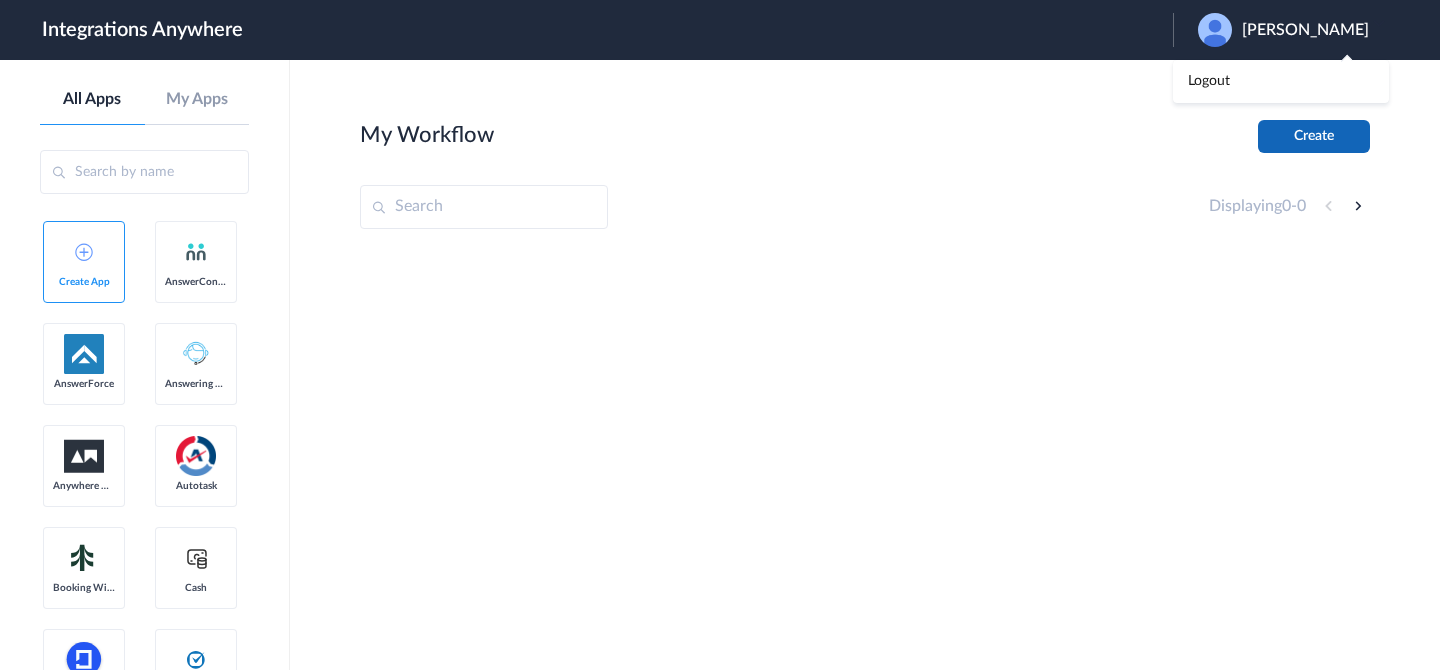 scroll, scrollTop: 0, scrollLeft: 0, axis: both 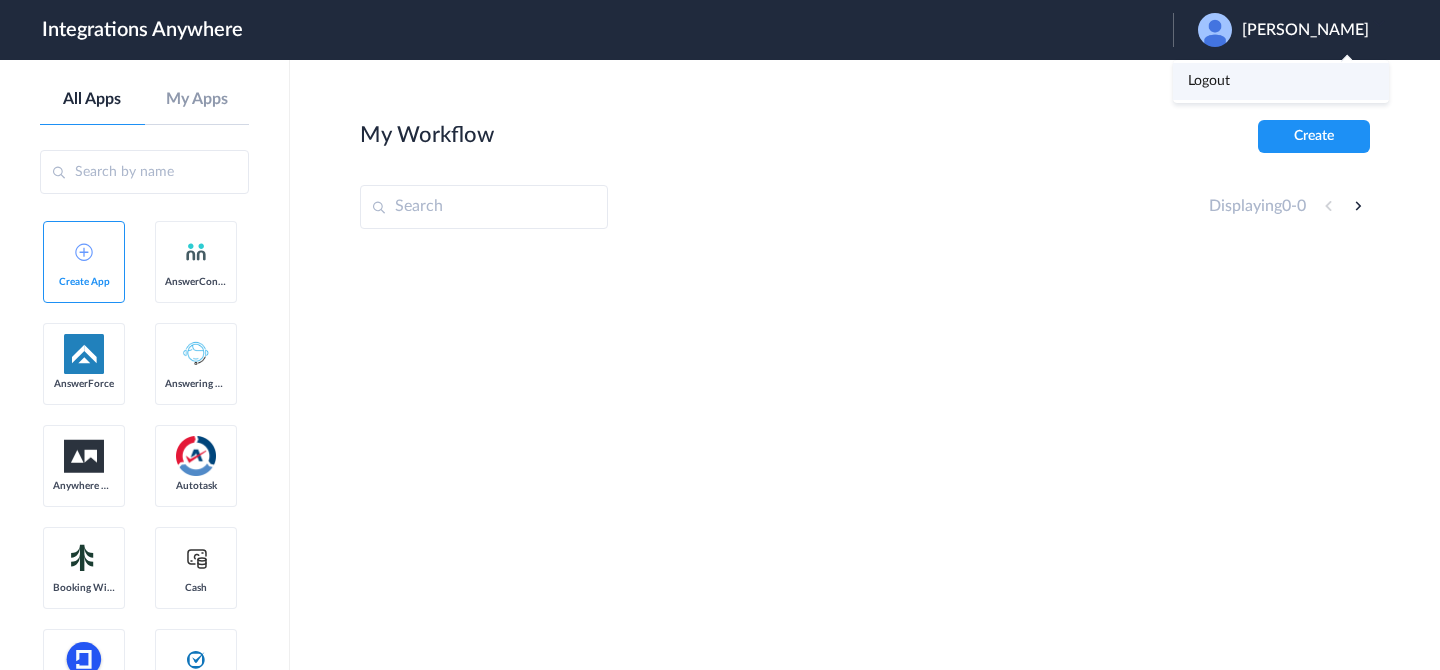 click on "Logout" at bounding box center (1281, 81) 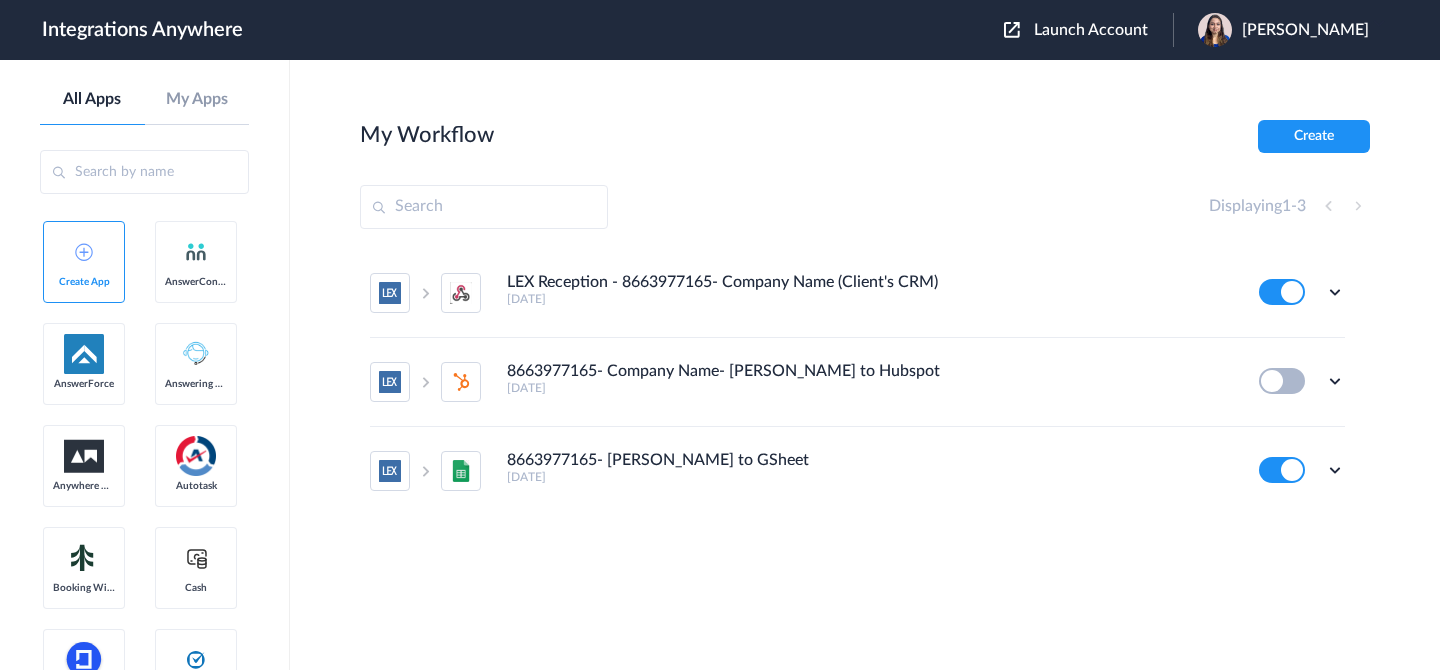 scroll, scrollTop: 0, scrollLeft: 0, axis: both 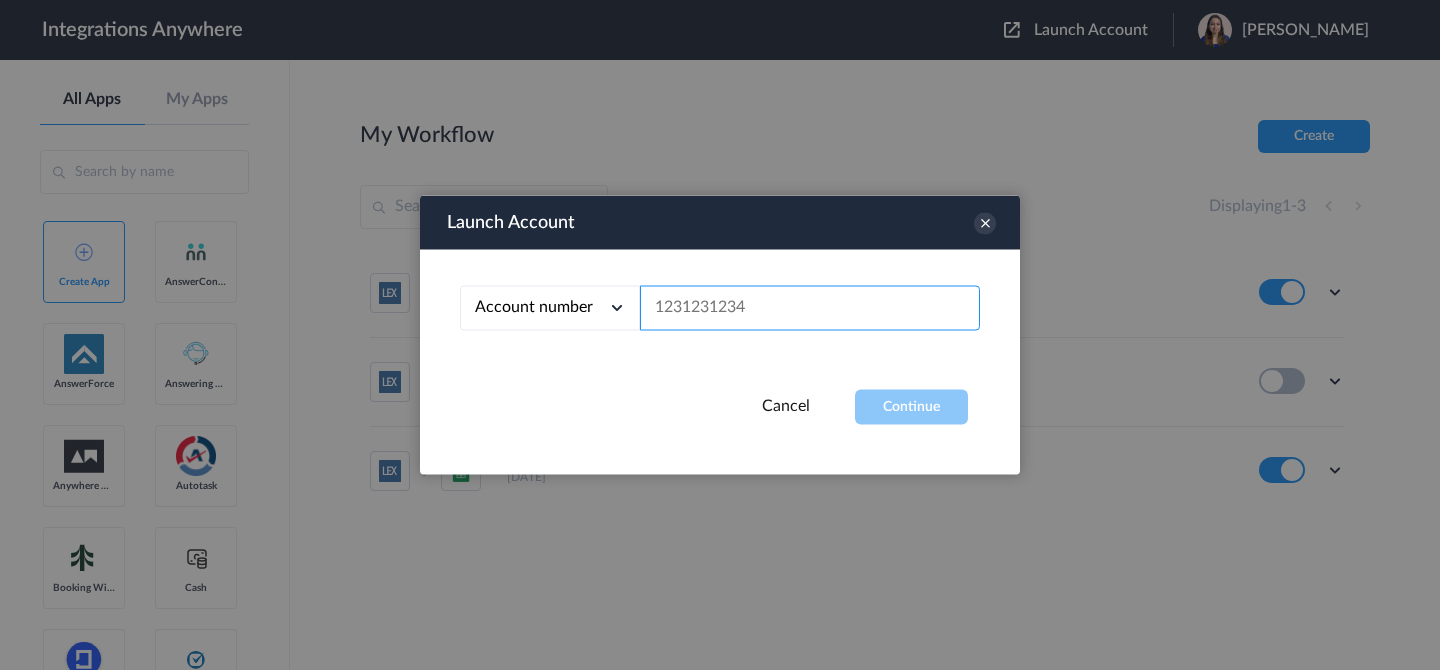click at bounding box center (810, 308) 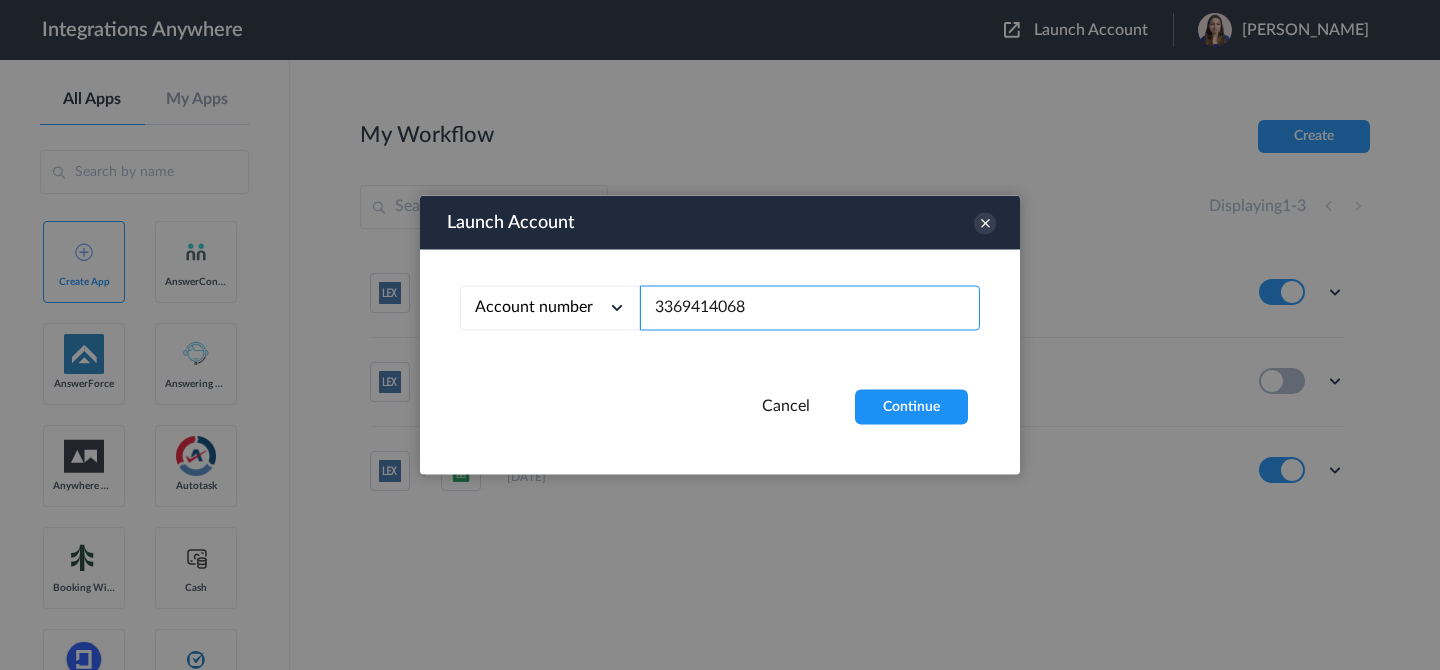 type on "3369414068" 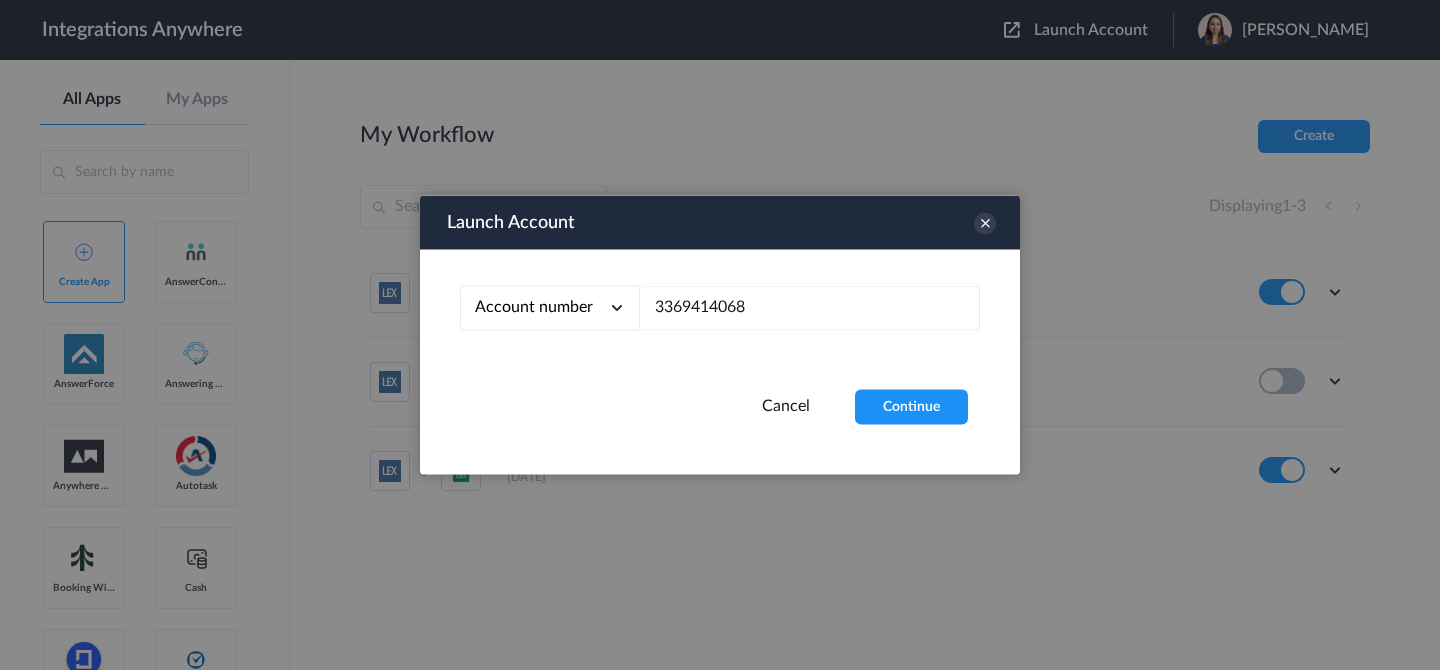 click on "Launch Account
Account number
Account number
Email address
3369414068
Cancel
Continue" at bounding box center [720, 335] 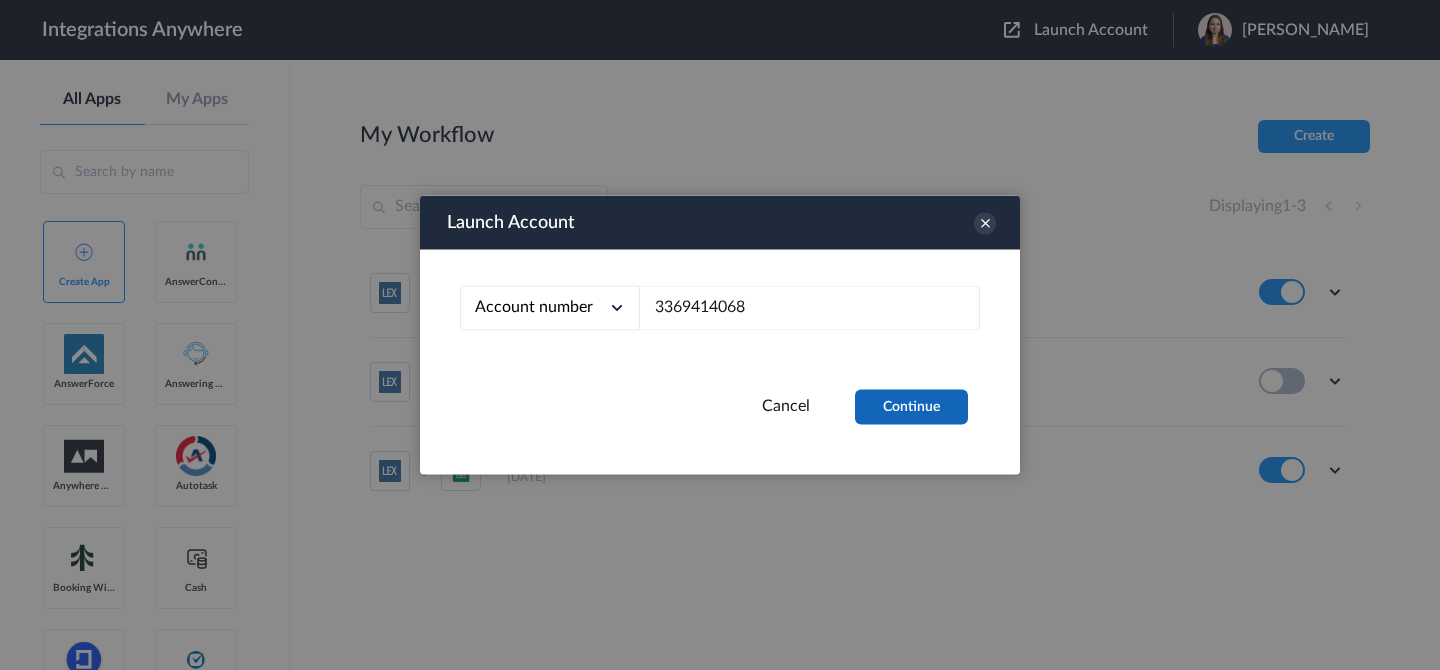 click on "Continue" at bounding box center (911, 407) 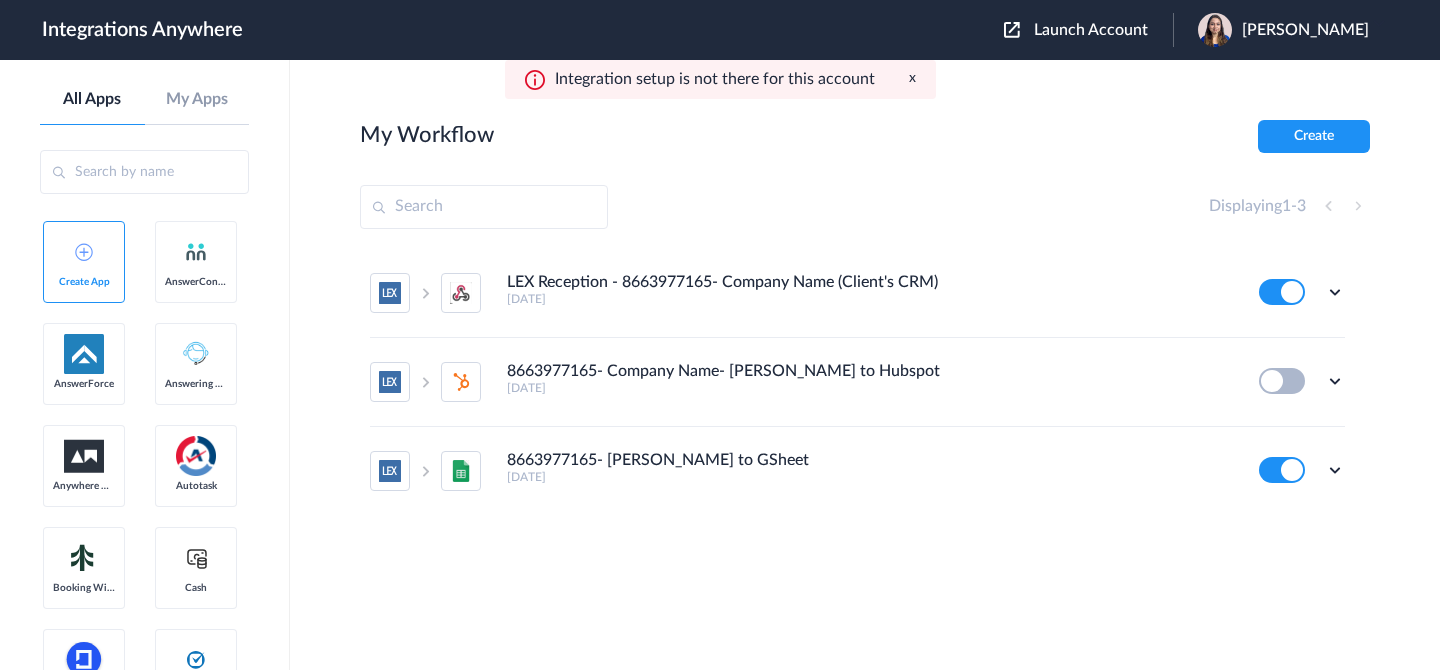 click on "[PERSON_NAME]" at bounding box center (1305, 30) 